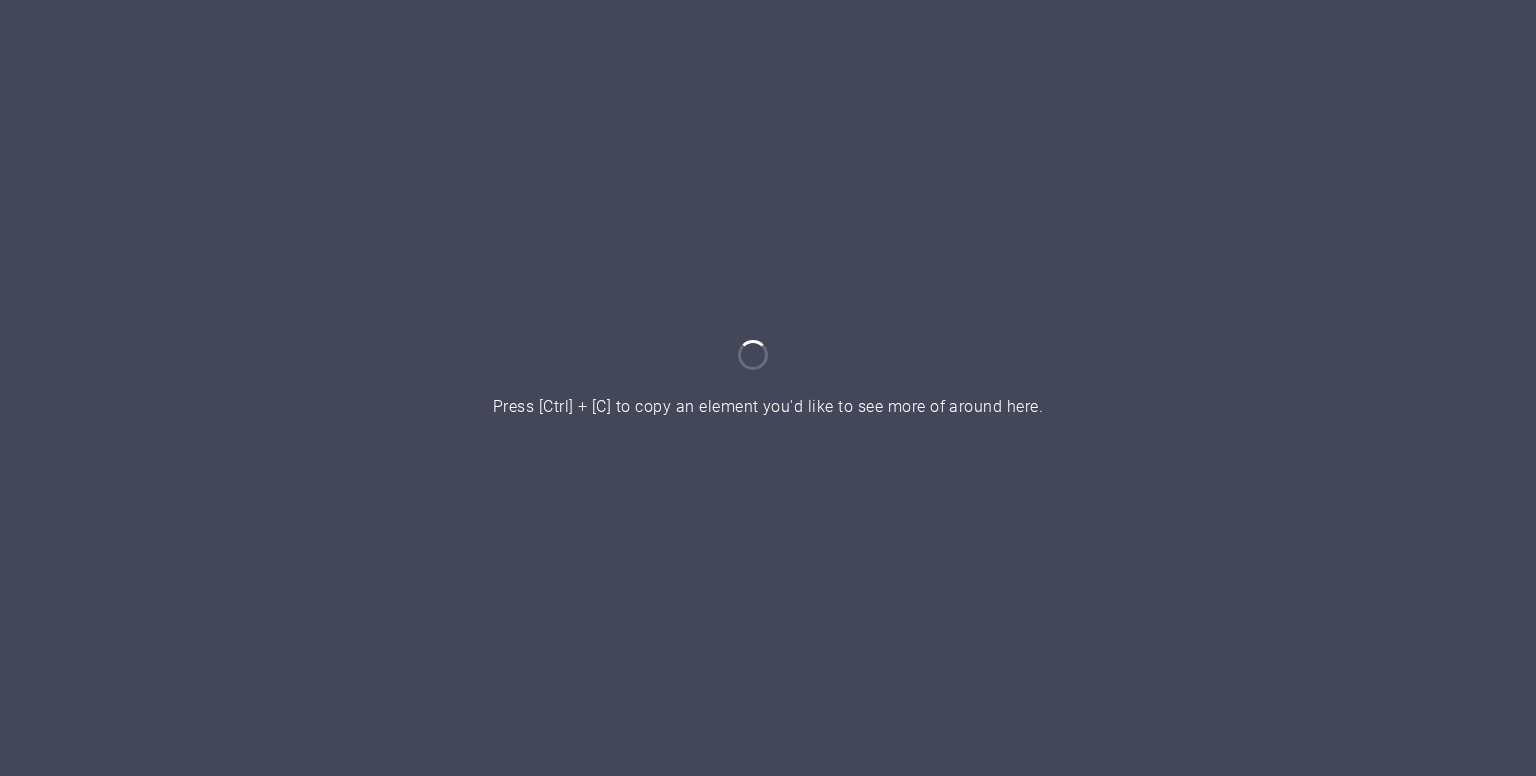 scroll, scrollTop: 0, scrollLeft: 0, axis: both 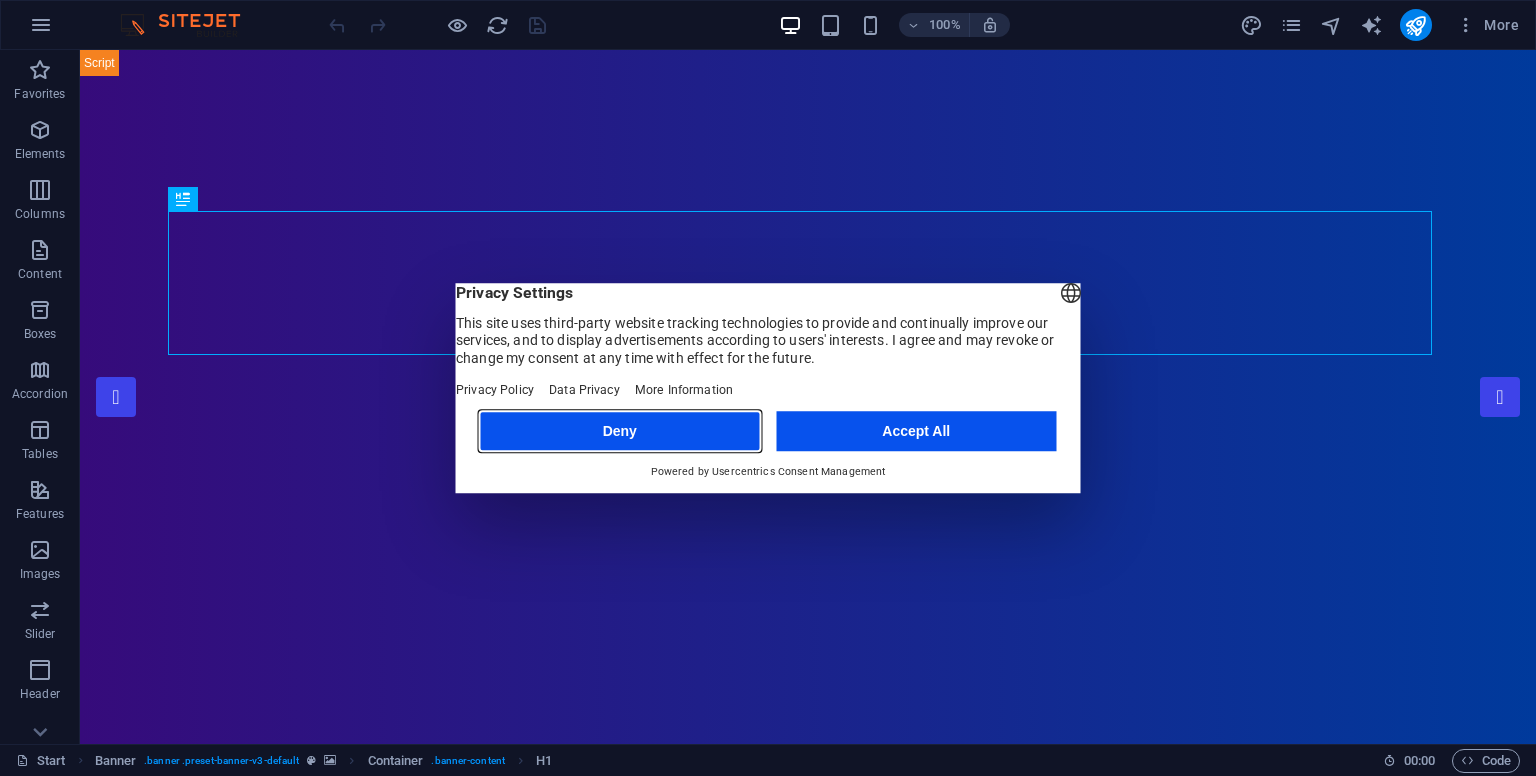 click on "Deny" at bounding box center (620, 431) 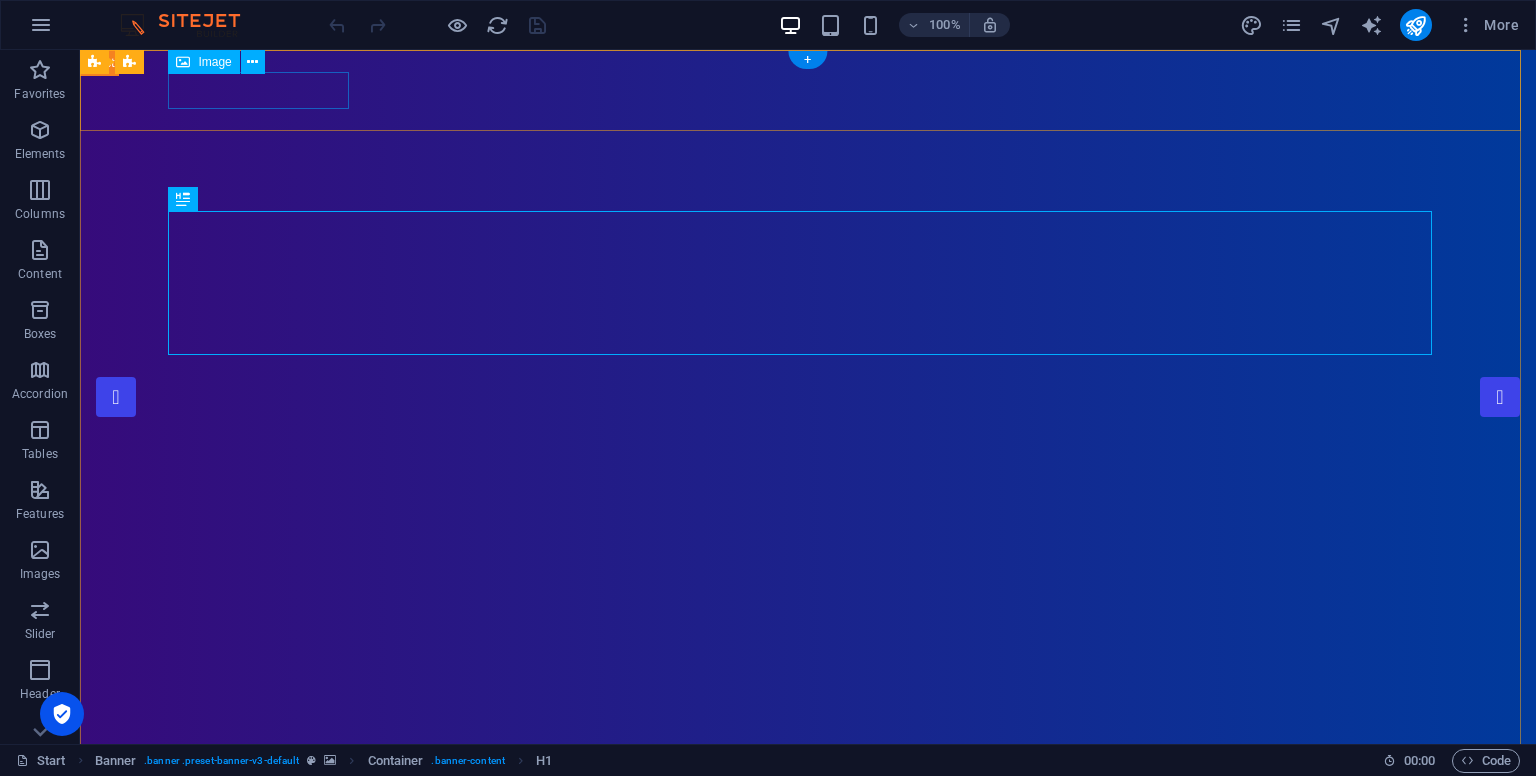 click at bounding box center [808, 791] 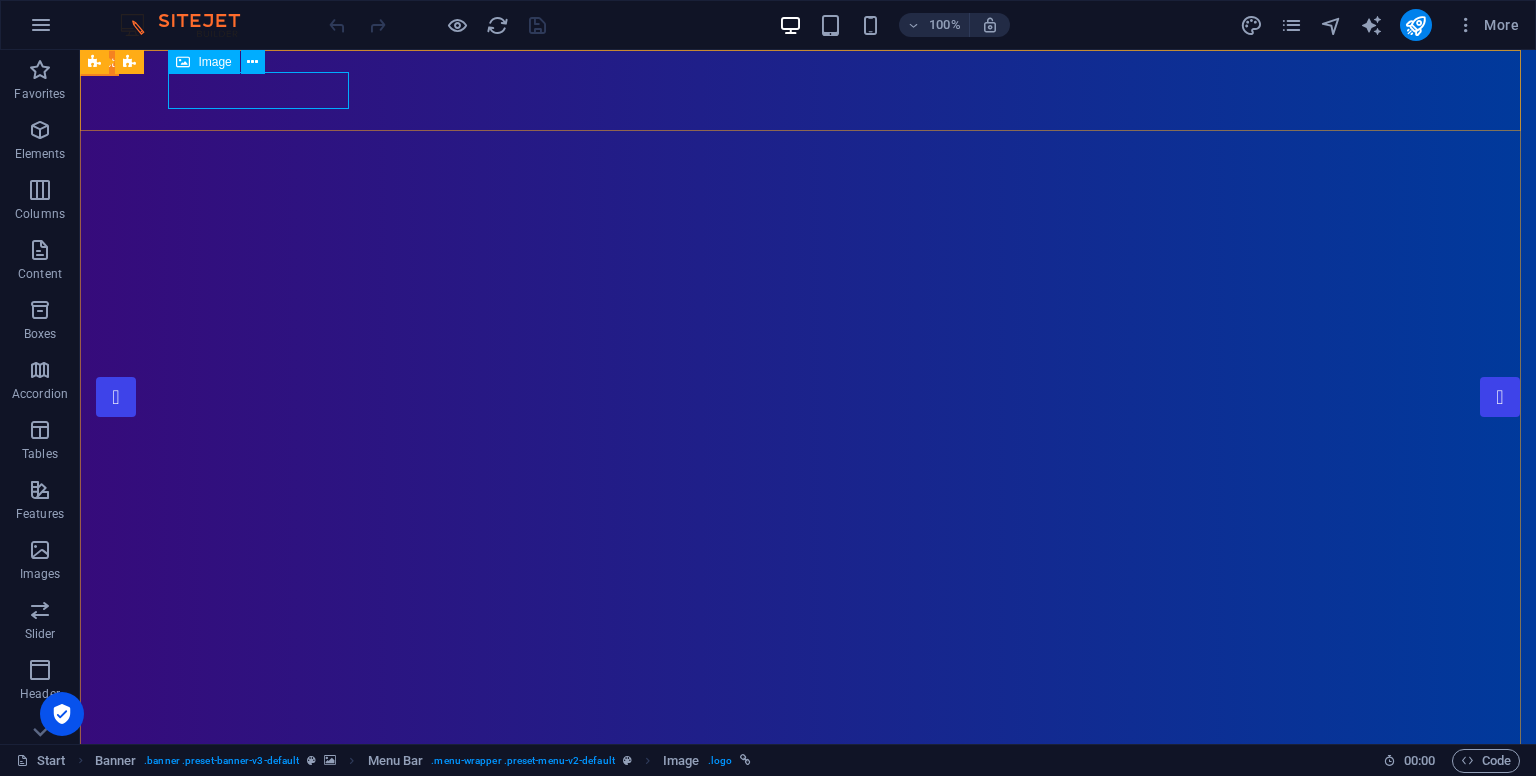 click on "Image" at bounding box center (203, 62) 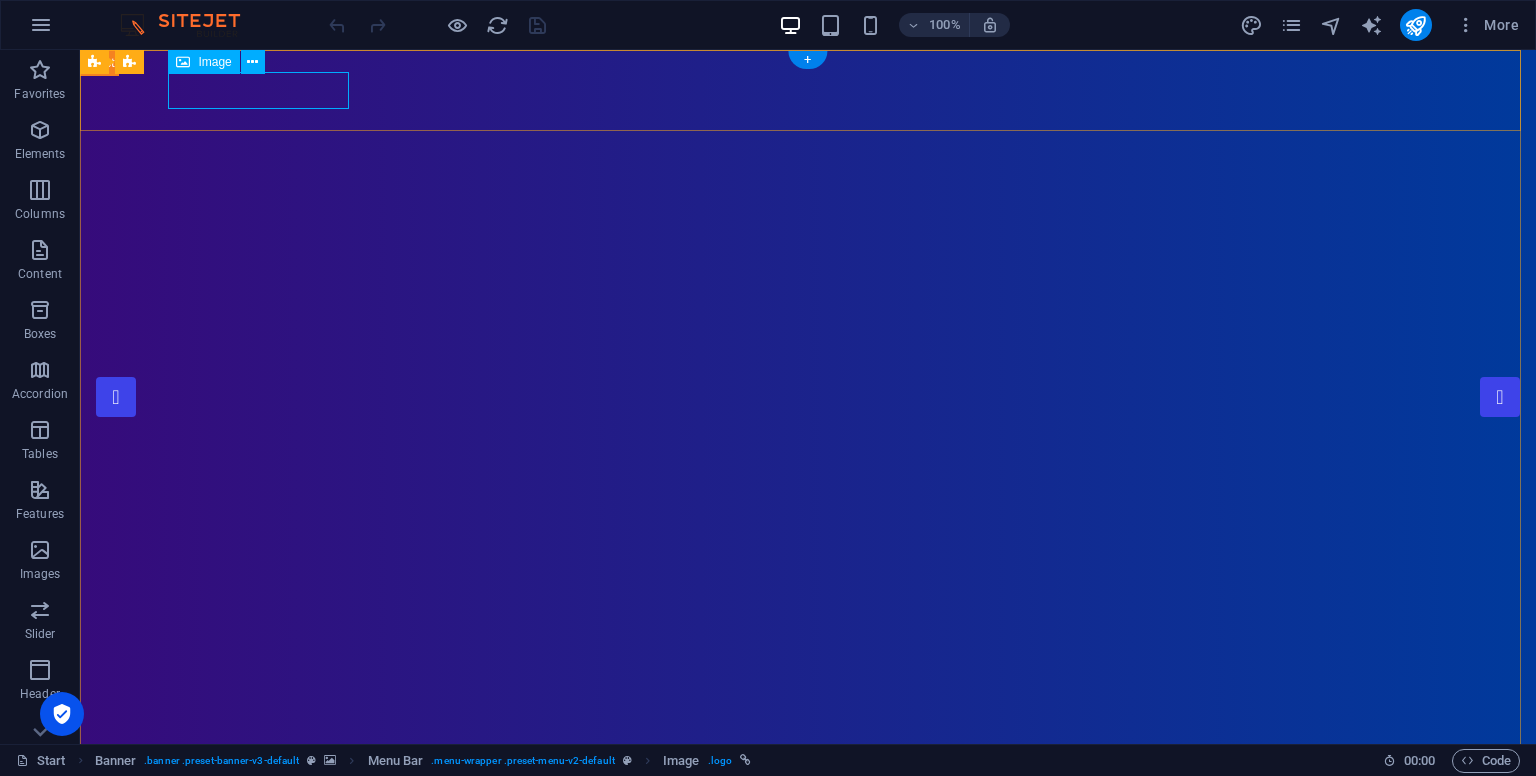 click at bounding box center [808, 791] 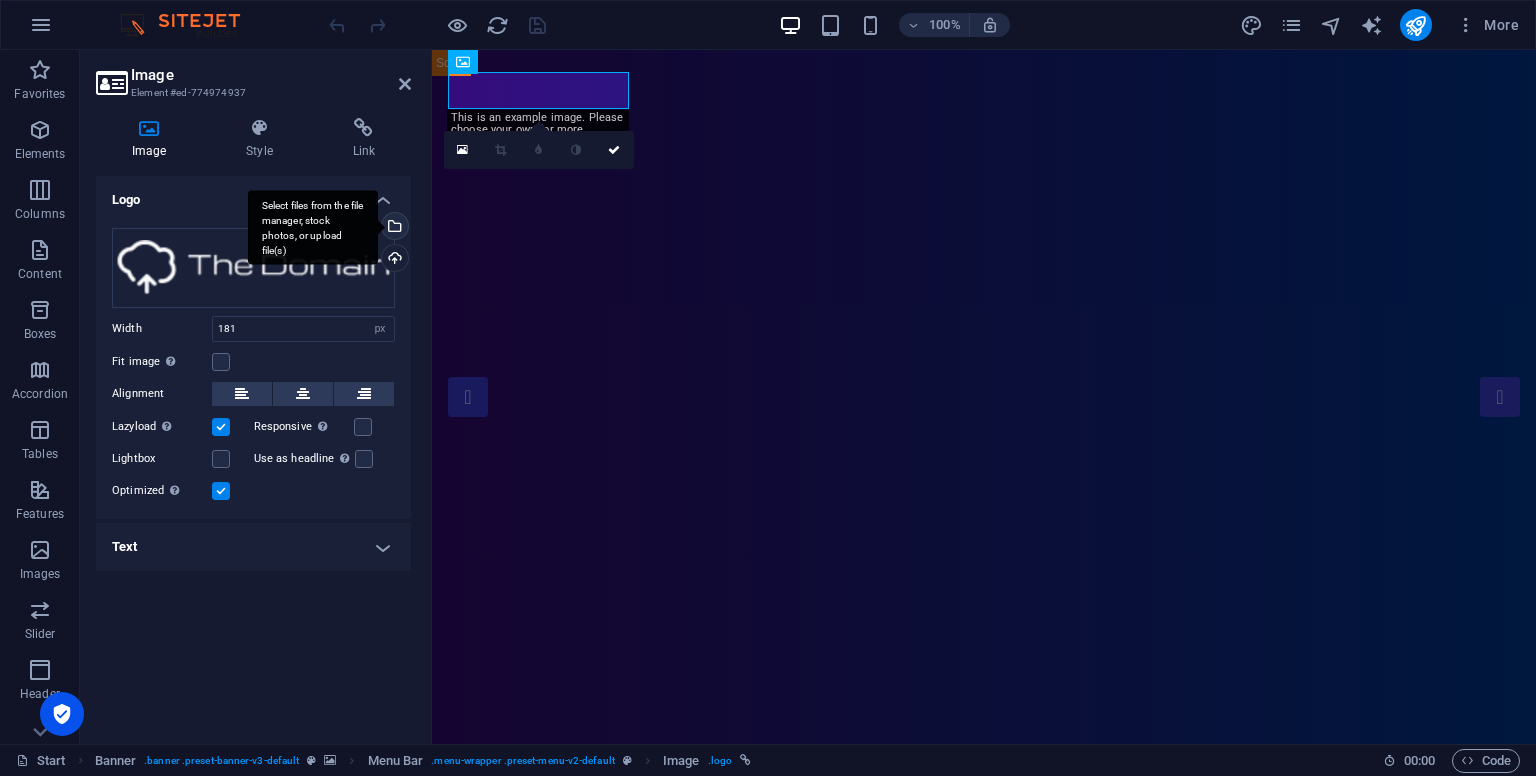 click on "Select files from the file manager, stock photos, or upload file(s)" at bounding box center (393, 228) 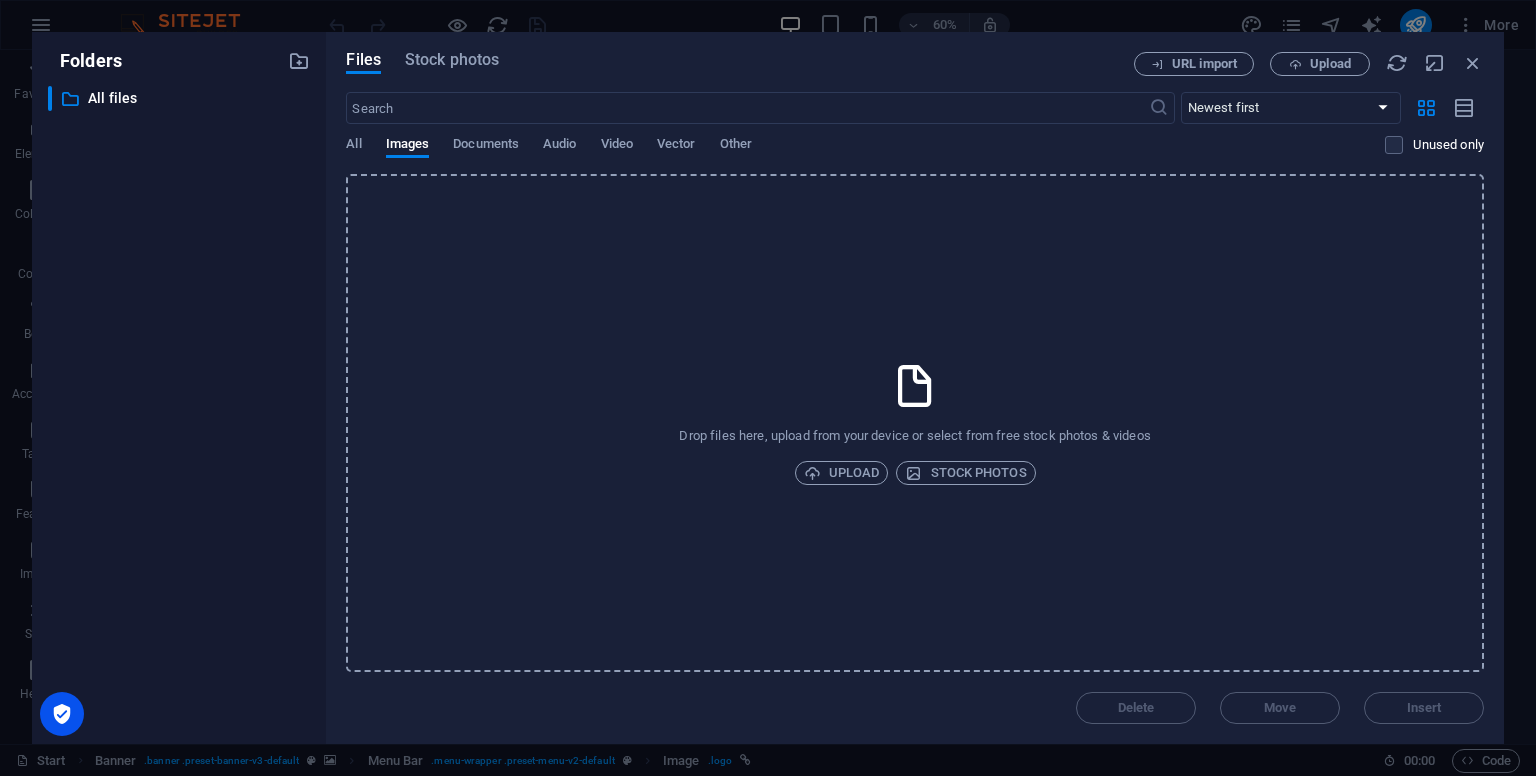 click on "Drop files here, upload from your device or select from free stock photos & videos Upload Stock photos" at bounding box center [915, 423] 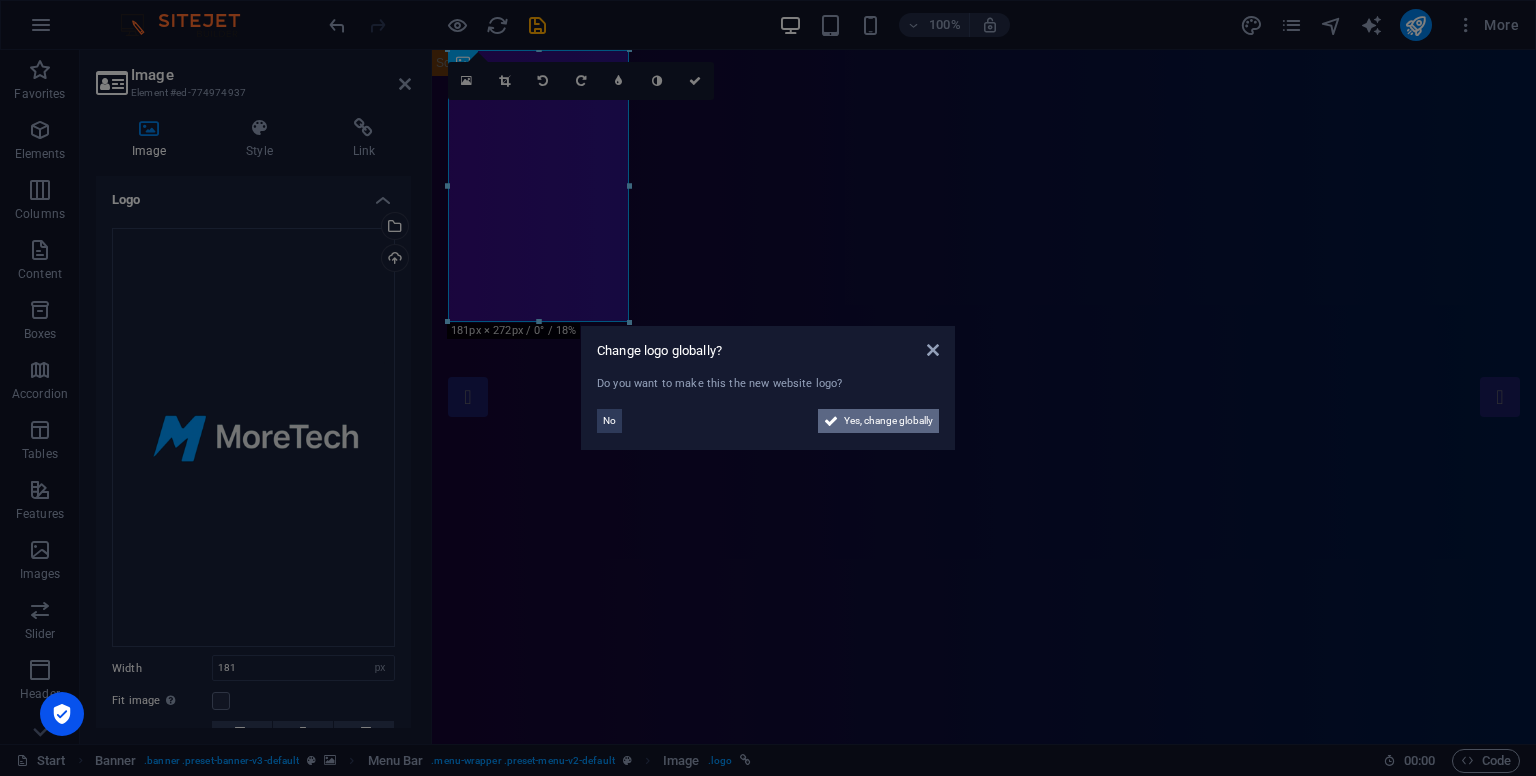 click on "Yes, change globally" at bounding box center (888, 421) 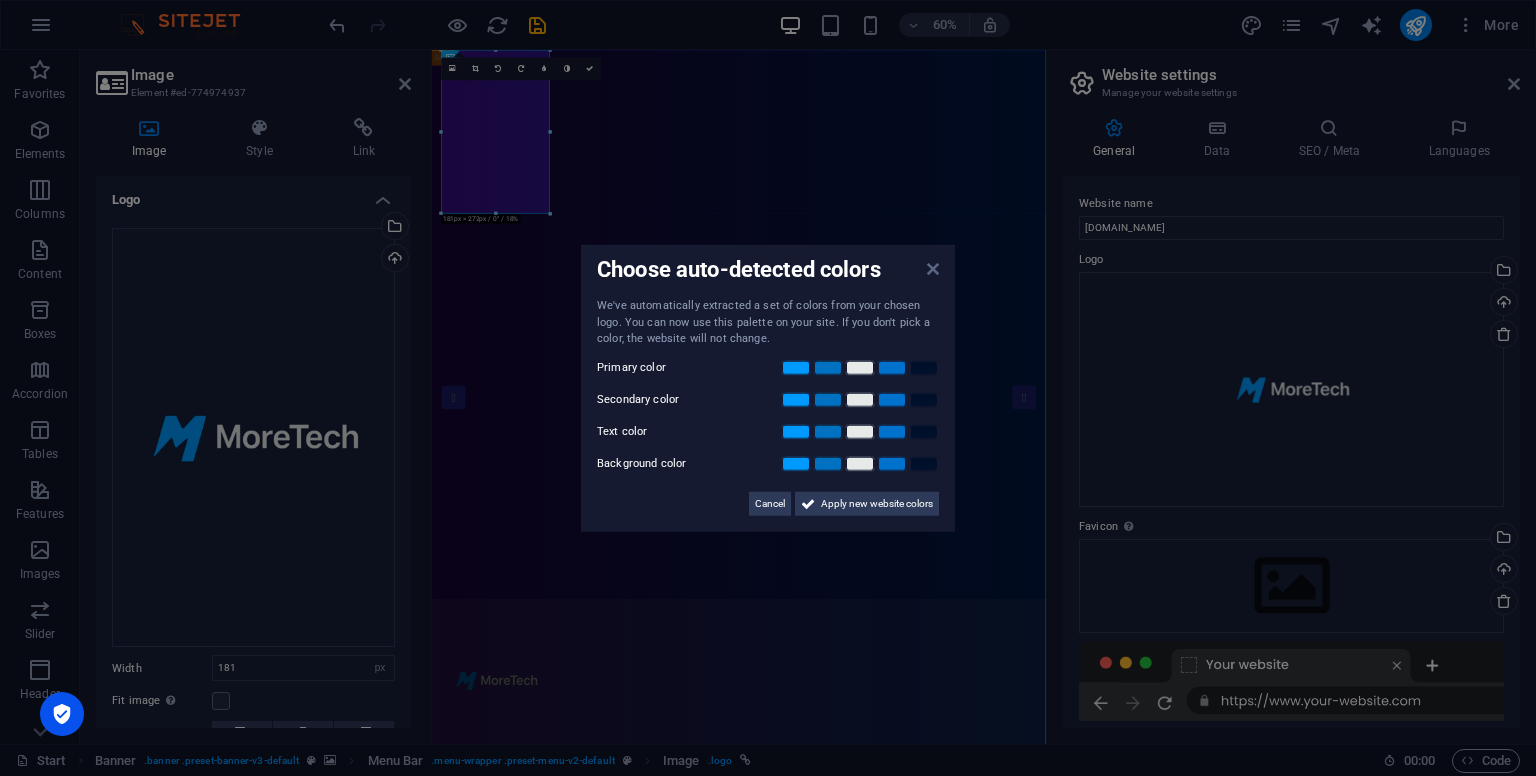 click at bounding box center [933, 269] 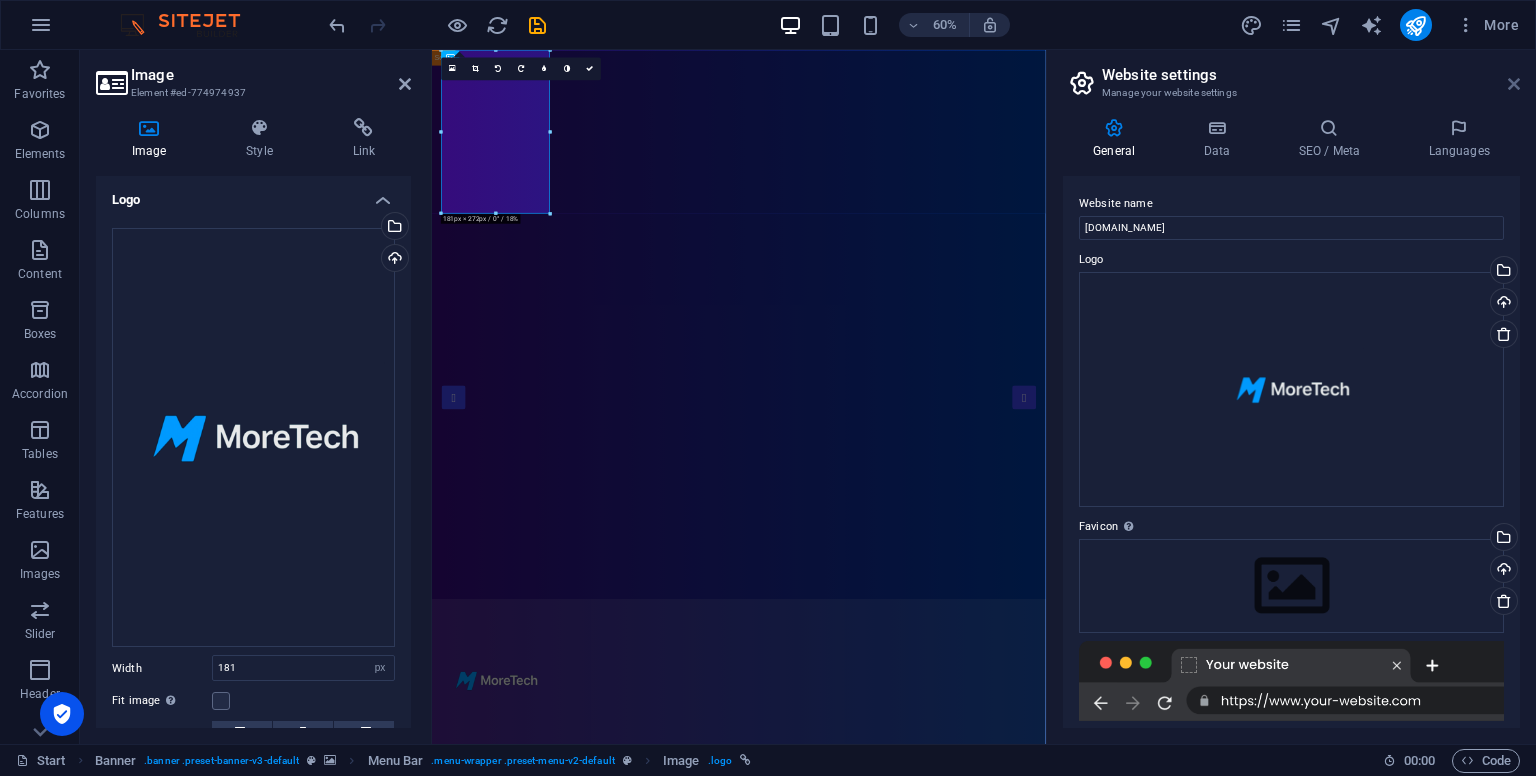 click at bounding box center (1514, 84) 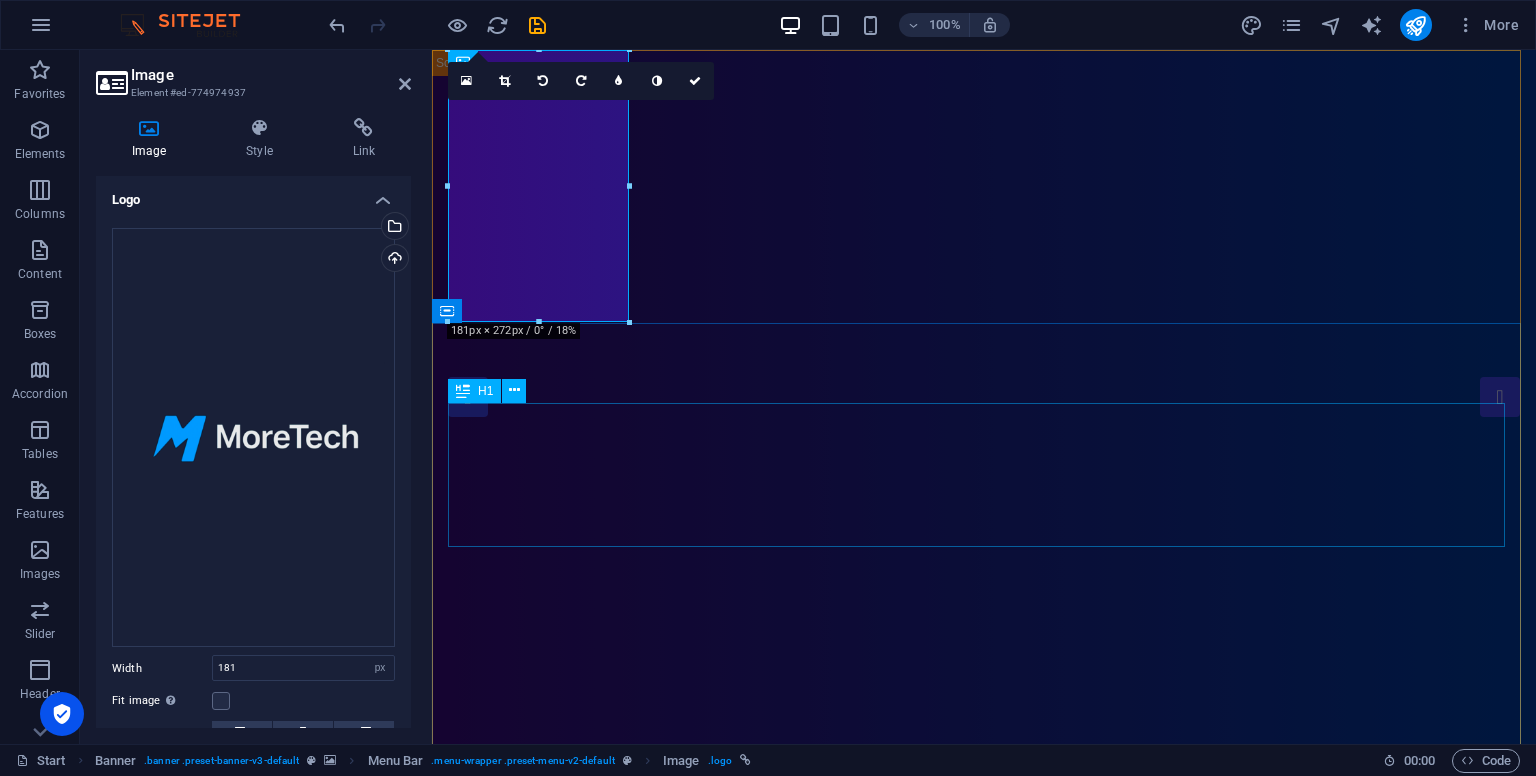 click on "[DOMAIN_NAME]" at bounding box center [984, 1512] 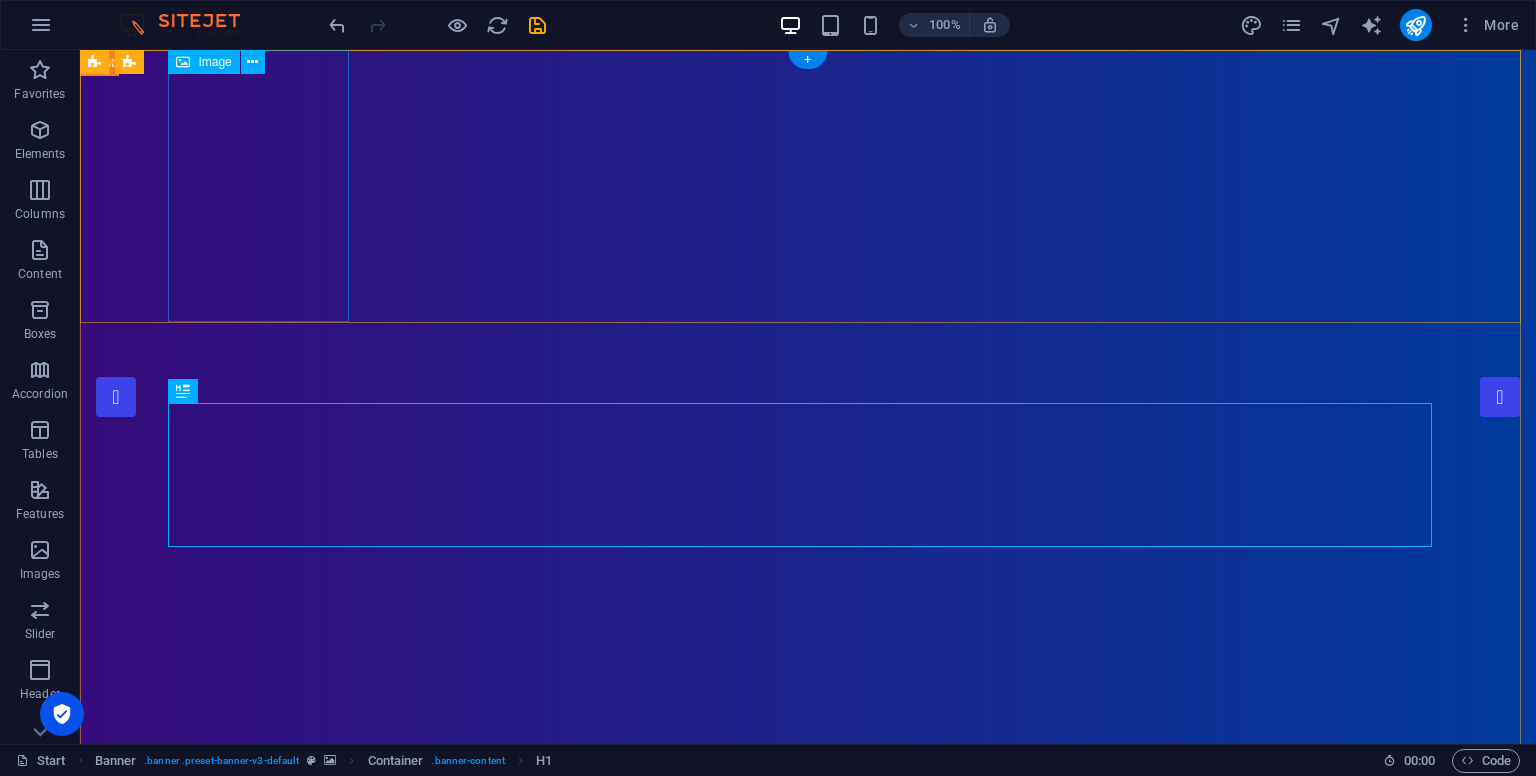 click at bounding box center [808, 1101] 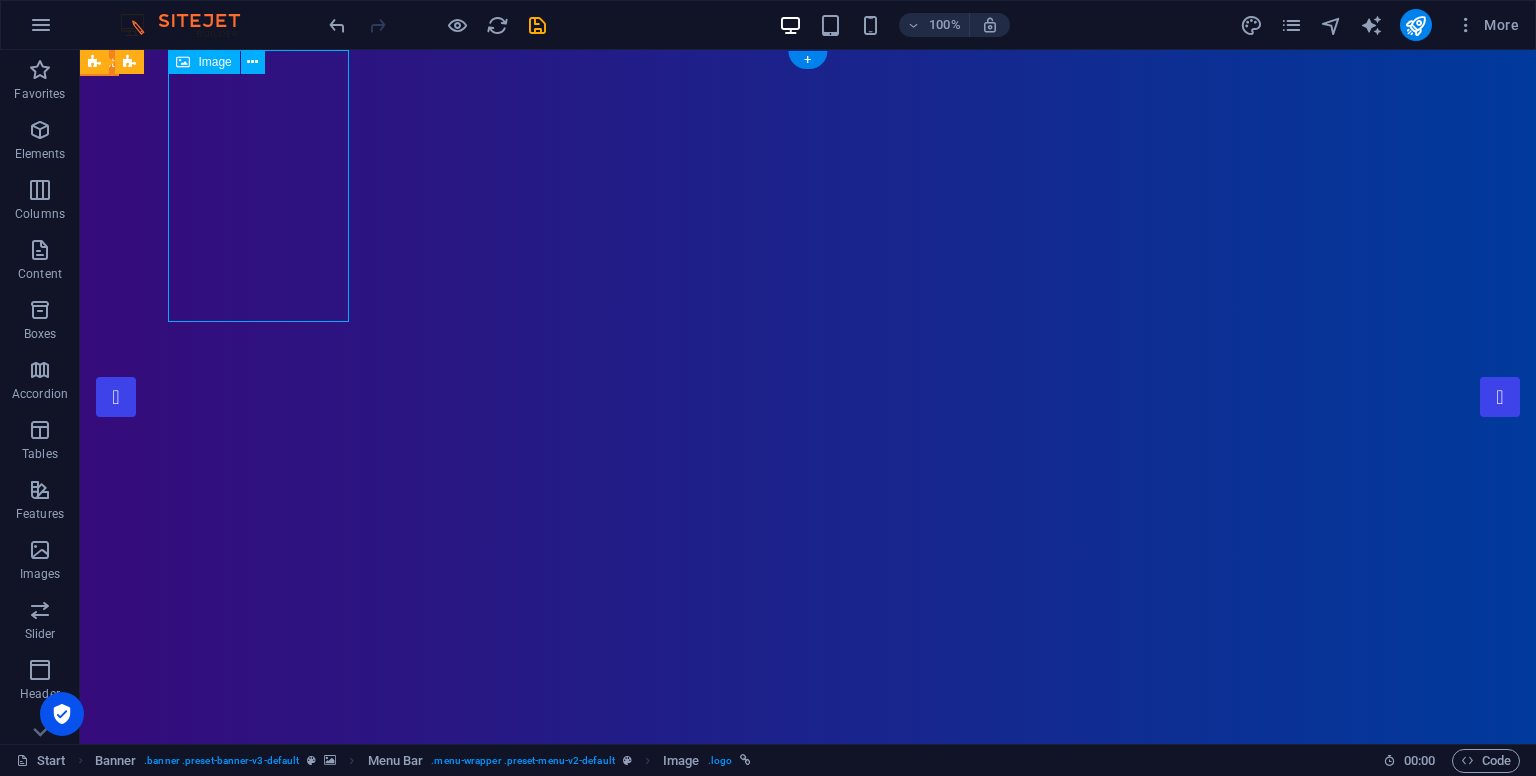 click at bounding box center [808, 1101] 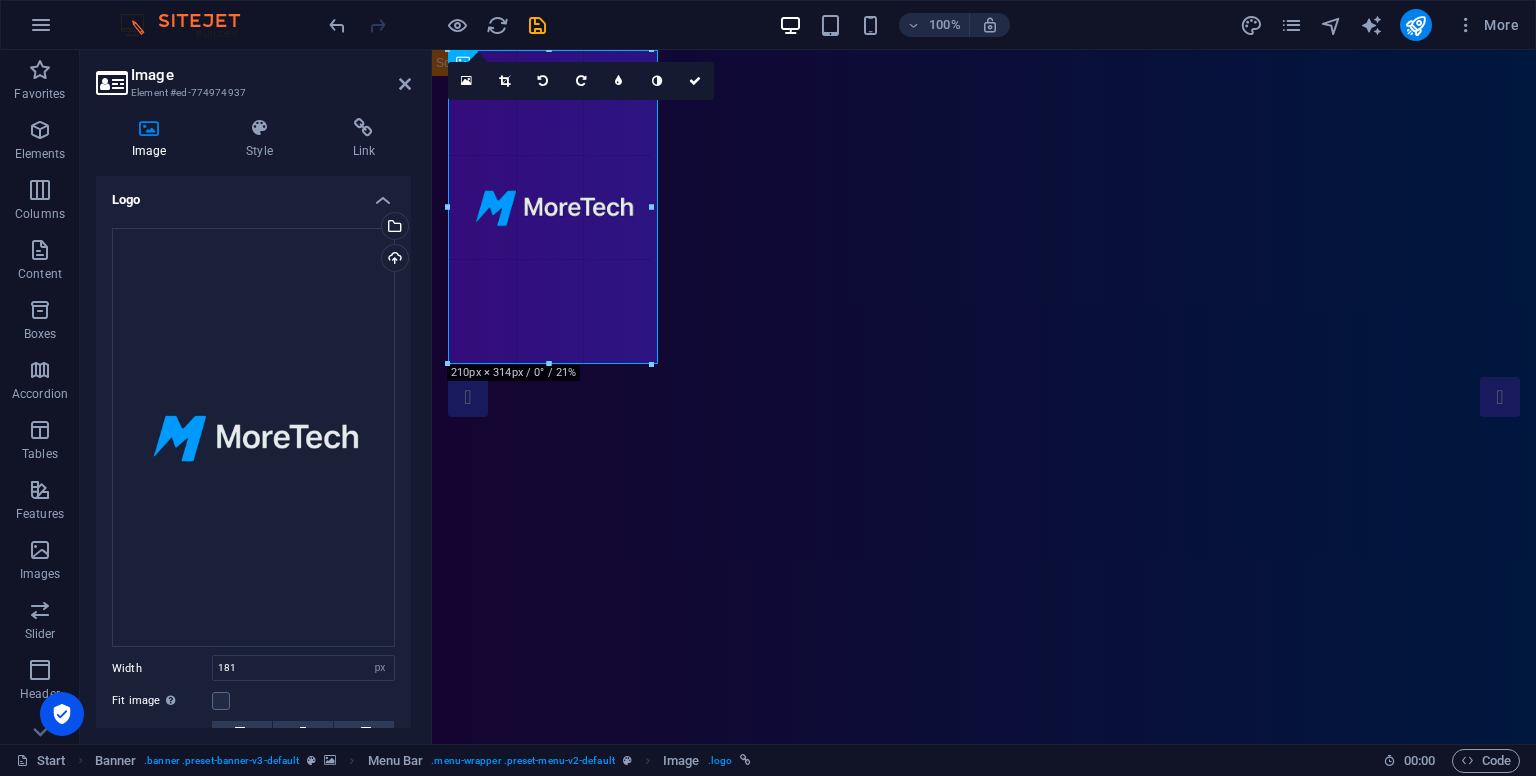 drag, startPoint x: 538, startPoint y: 320, endPoint x: 636, endPoint y: 351, distance: 102.78619 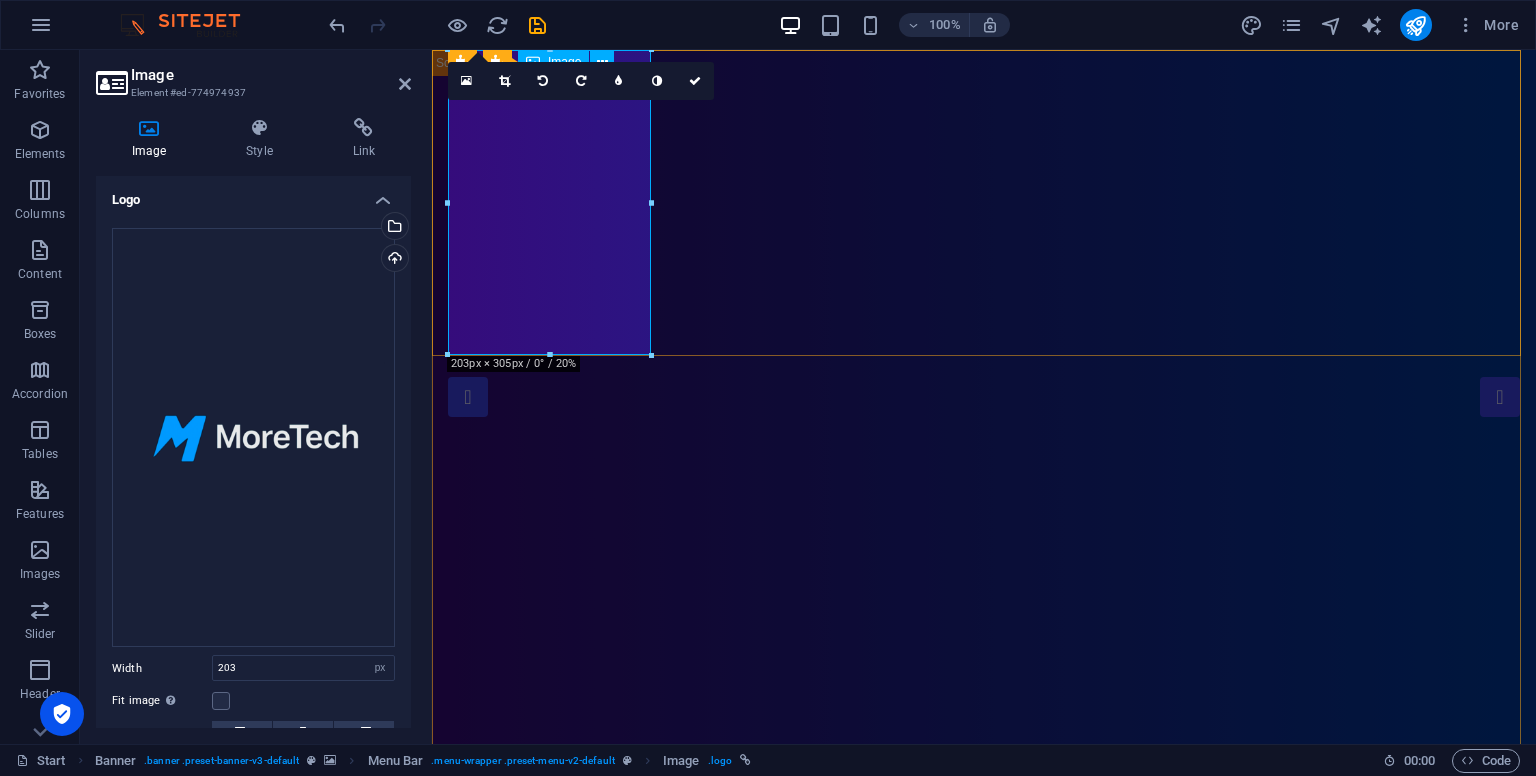 drag, startPoint x: 980, startPoint y: 401, endPoint x: 548, endPoint y: 349, distance: 435.11838 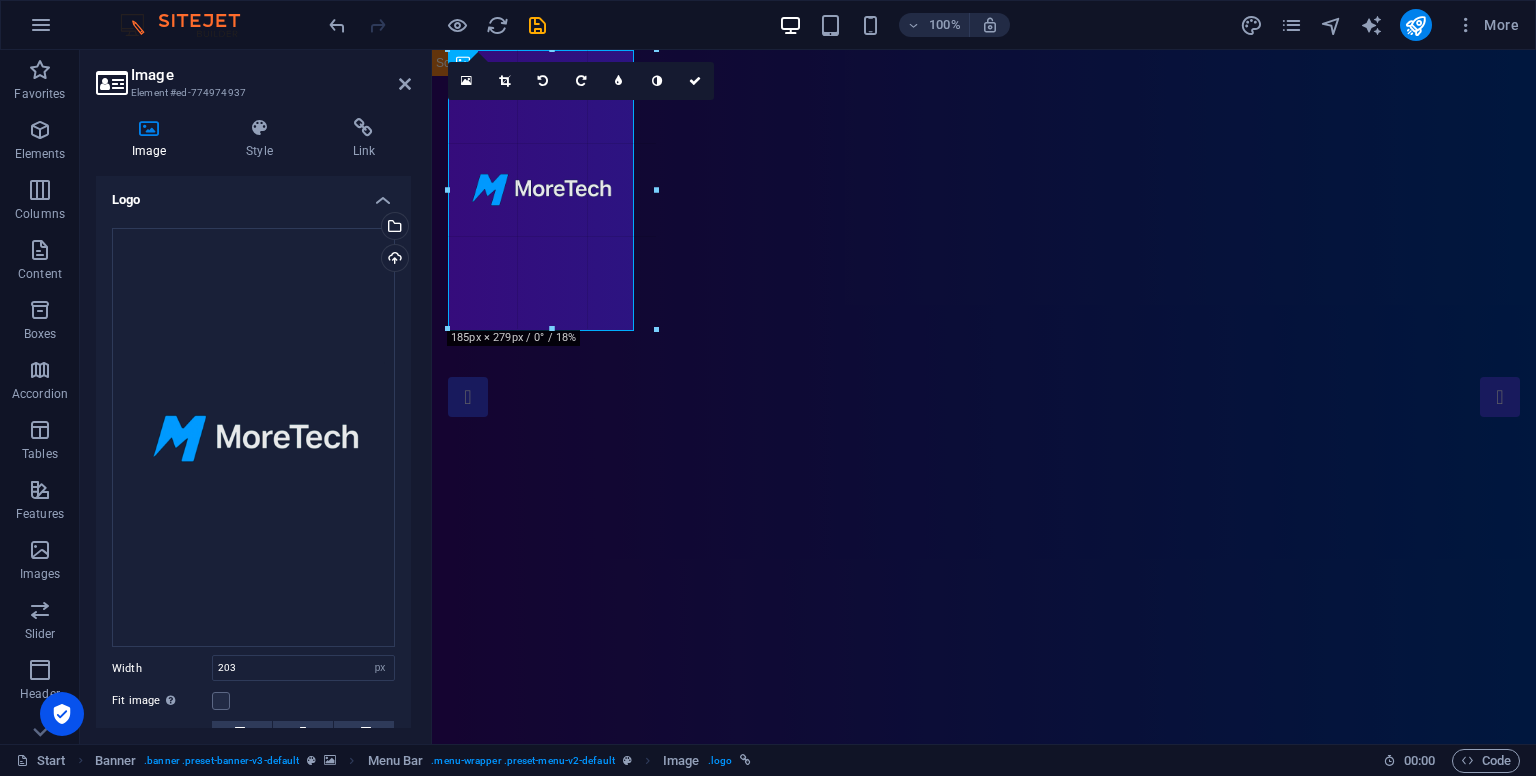 drag, startPoint x: 548, startPoint y: 353, endPoint x: 559, endPoint y: 360, distance: 13.038404 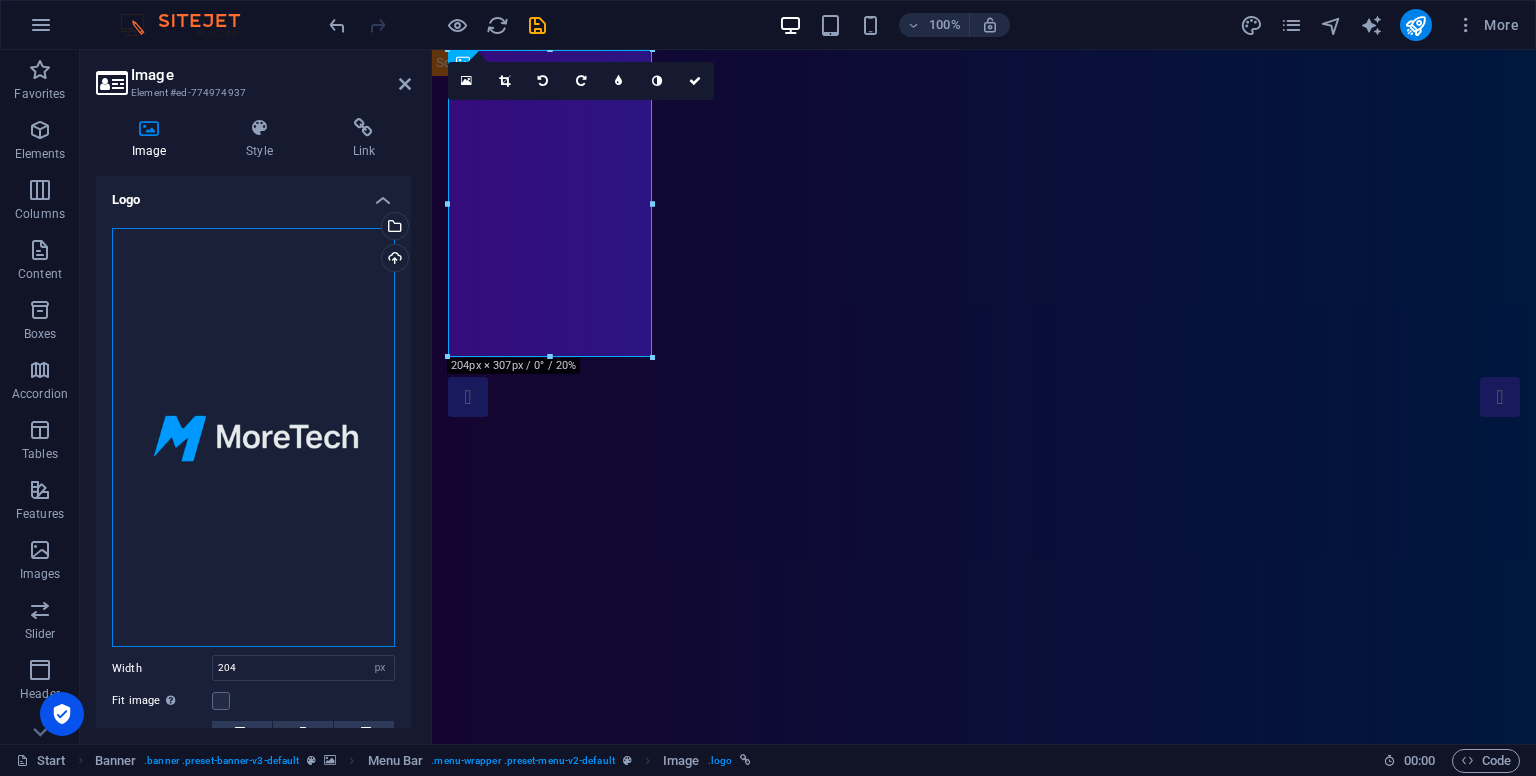 click on "Drag files here, click to choose files or select files from Files or our free stock photos & videos" at bounding box center (253, 438) 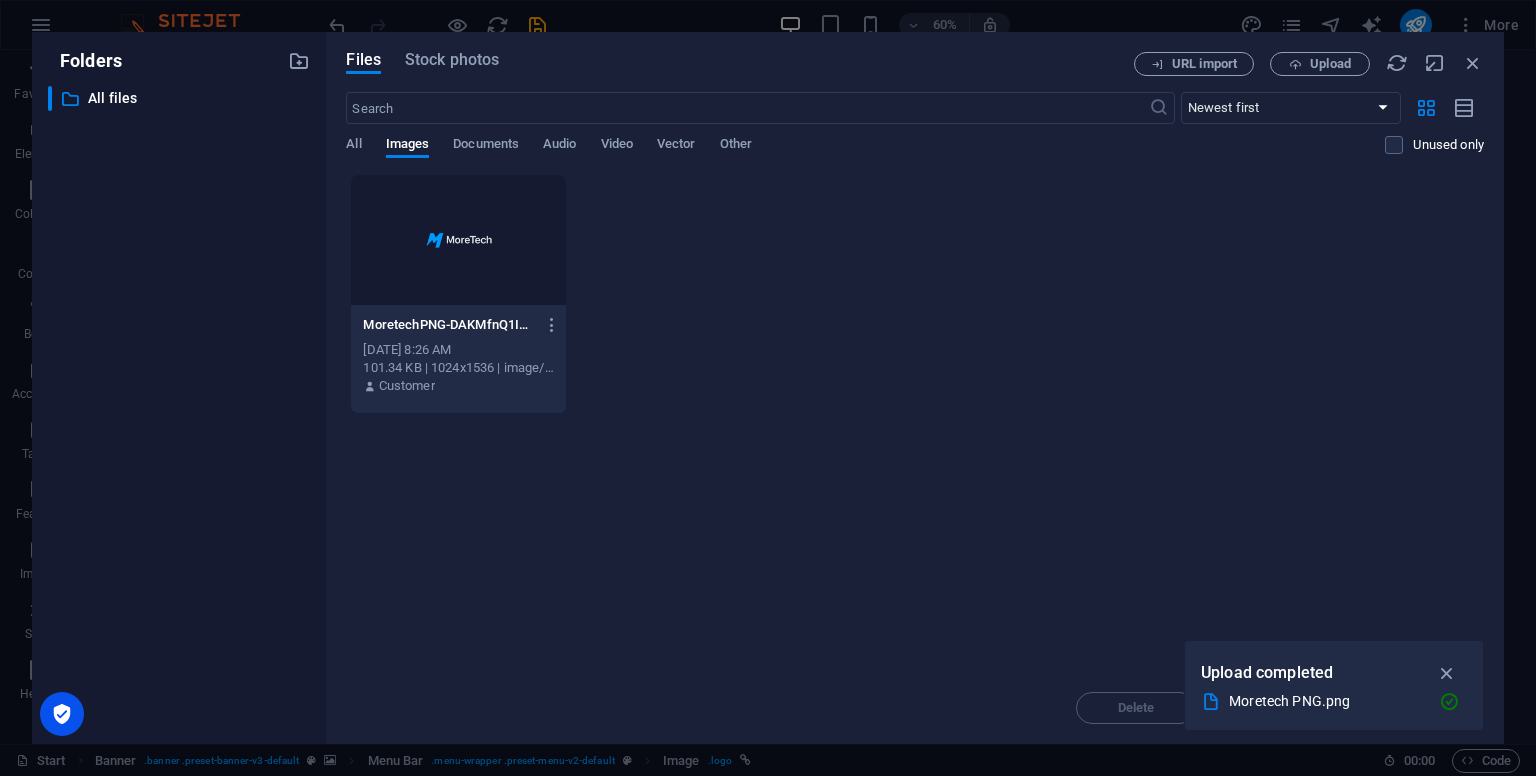 drag, startPoint x: 312, startPoint y: 436, endPoint x: 545, endPoint y: 533, distance: 252.38463 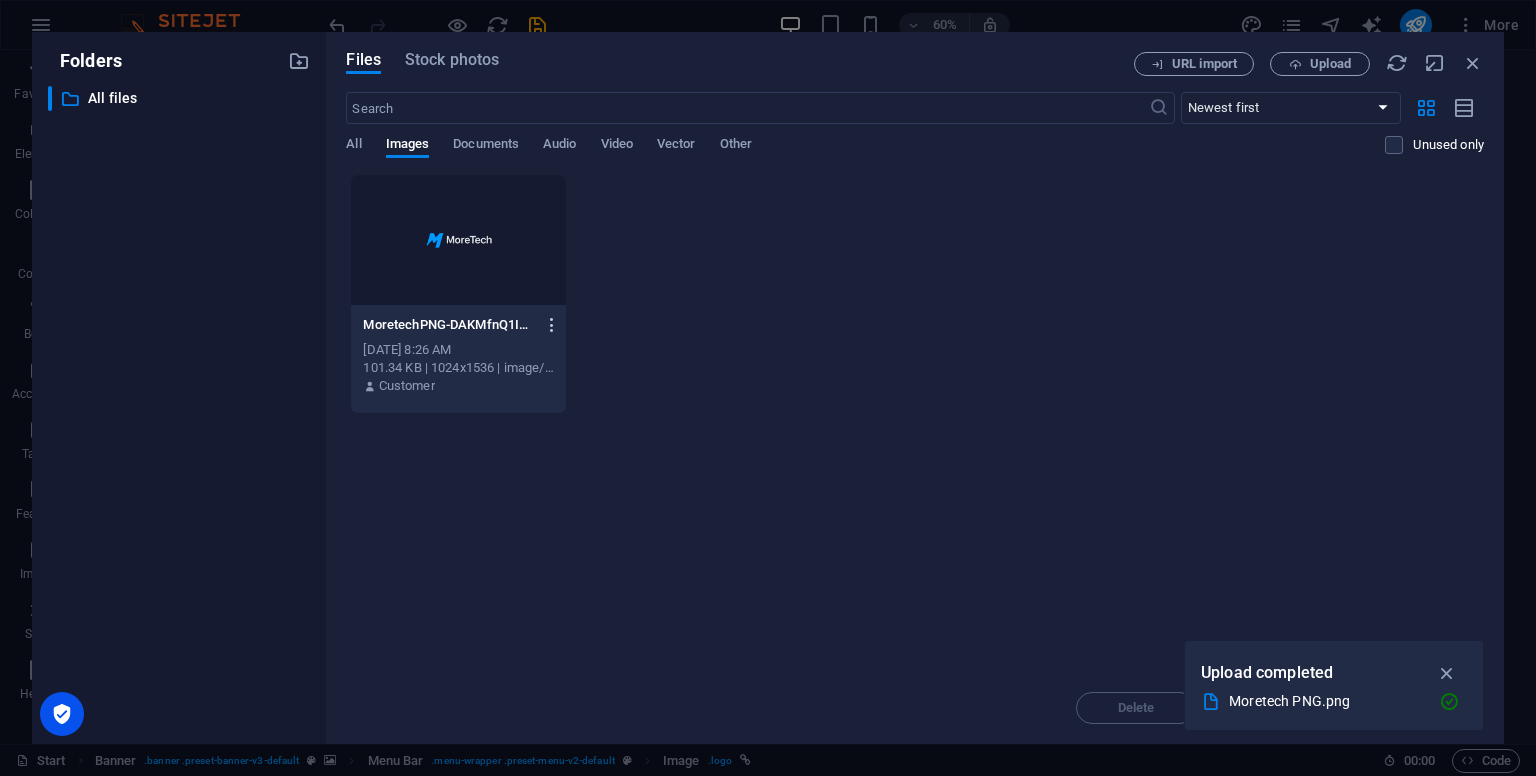 click at bounding box center [552, 325] 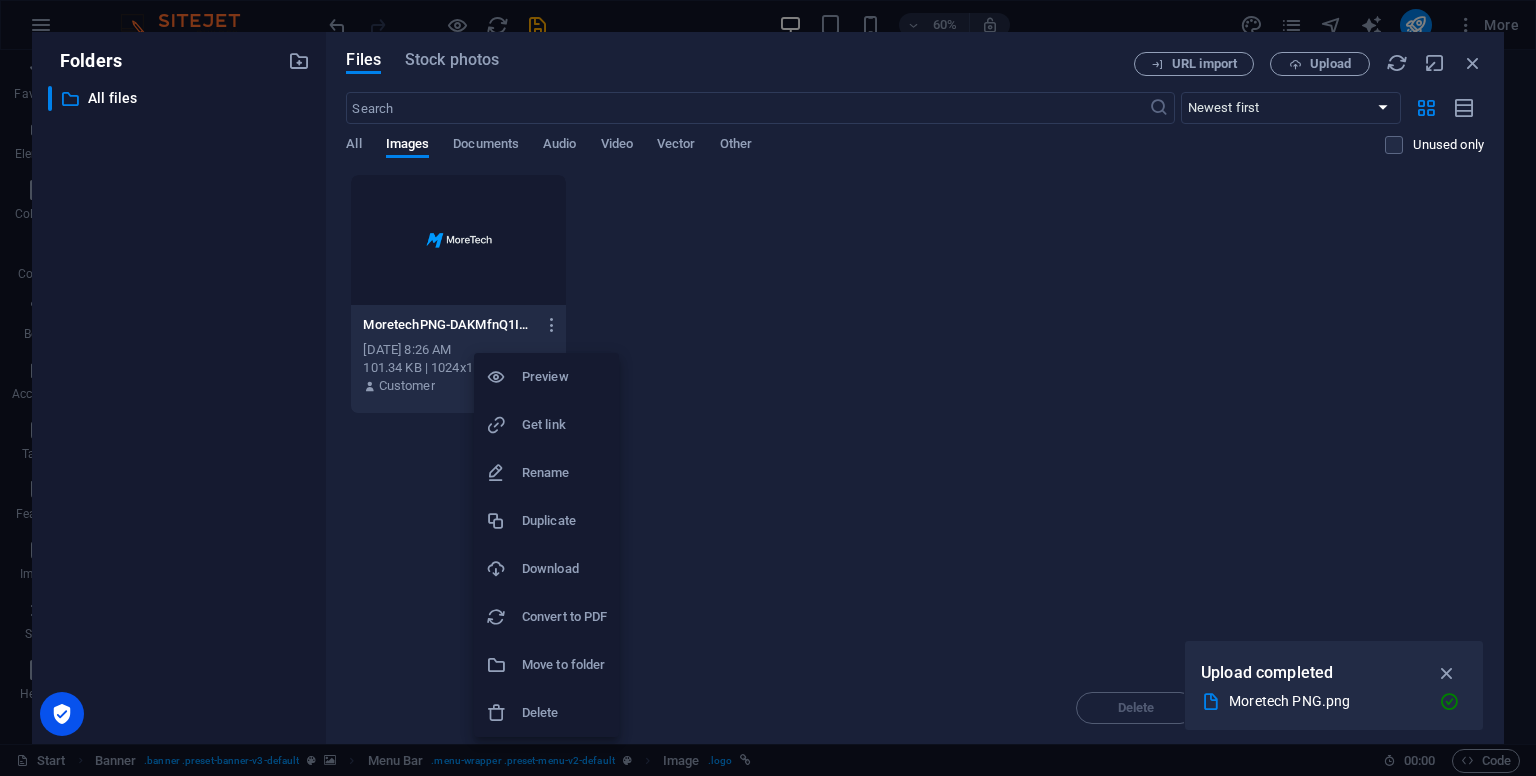 click on "Delete" at bounding box center (564, 713) 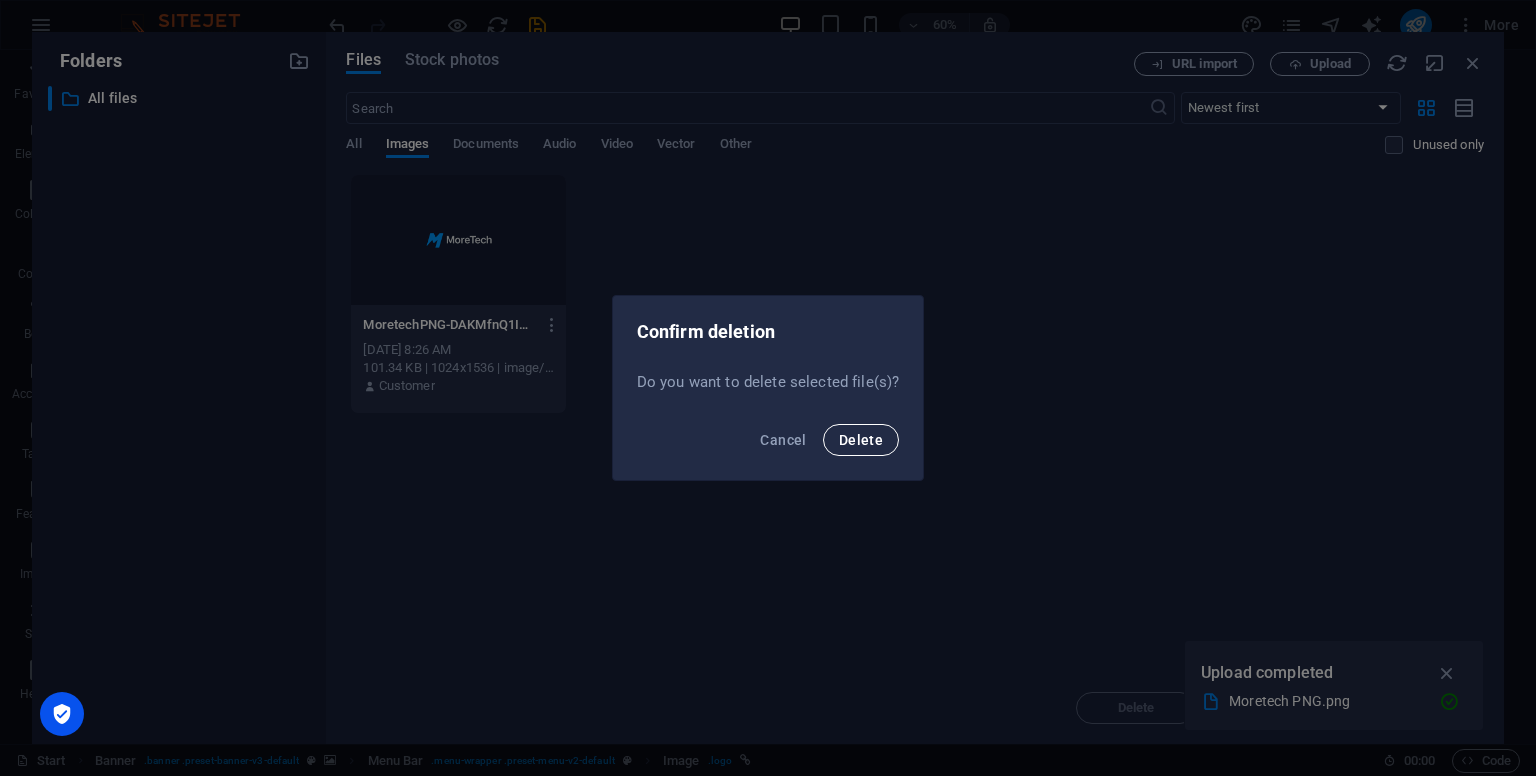 click on "Delete" at bounding box center [861, 440] 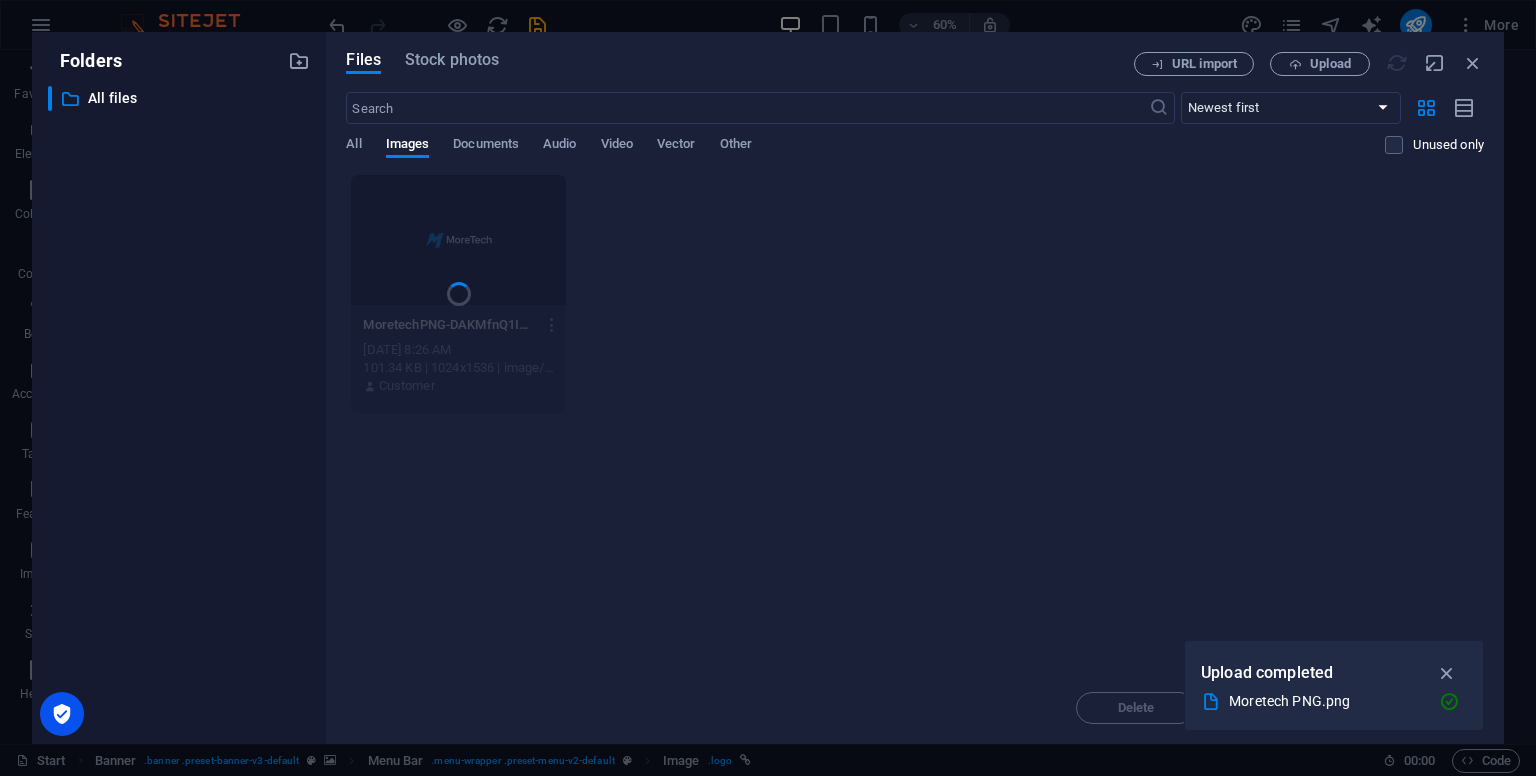 type 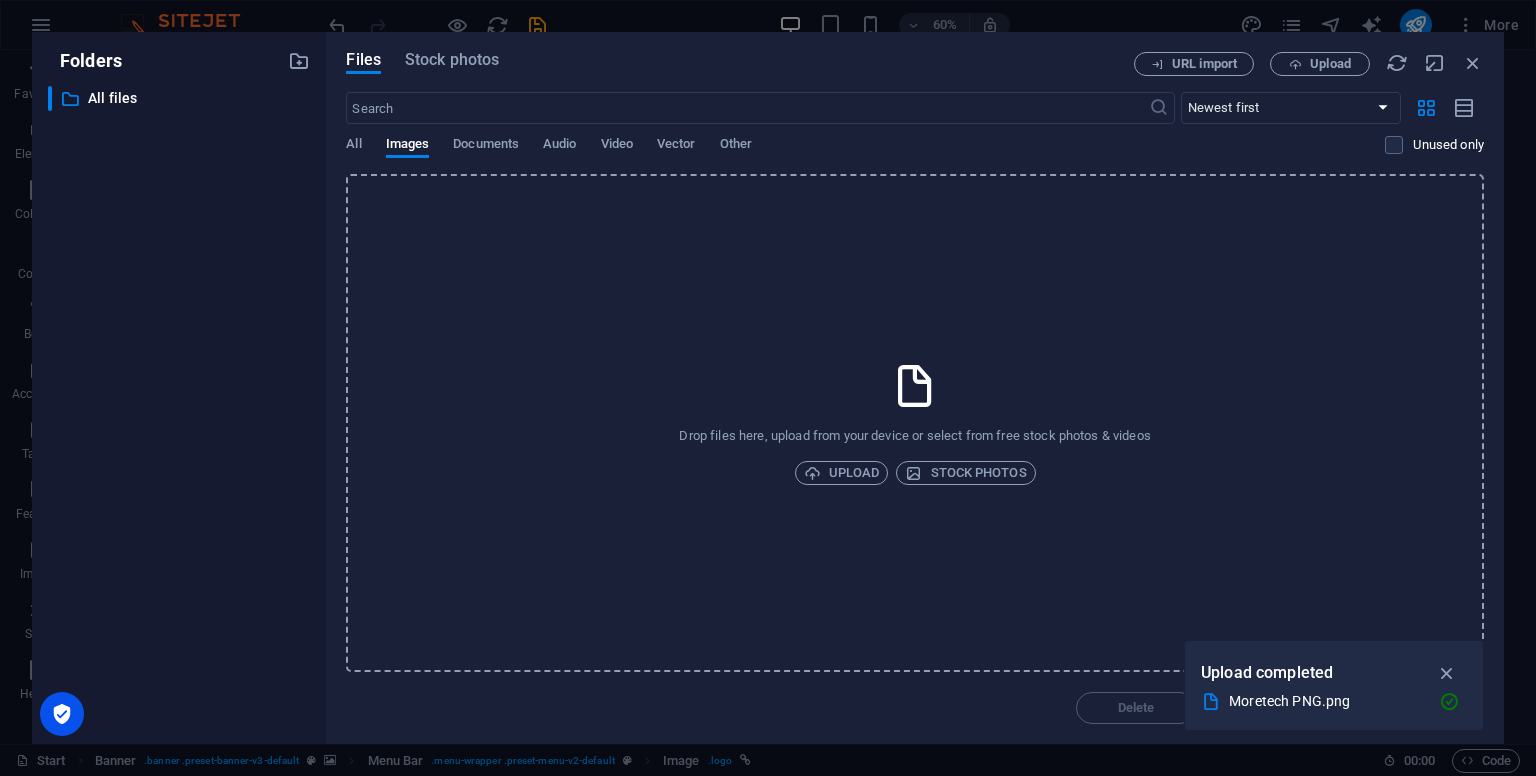click on "​ All files All files" at bounding box center (179, 407) 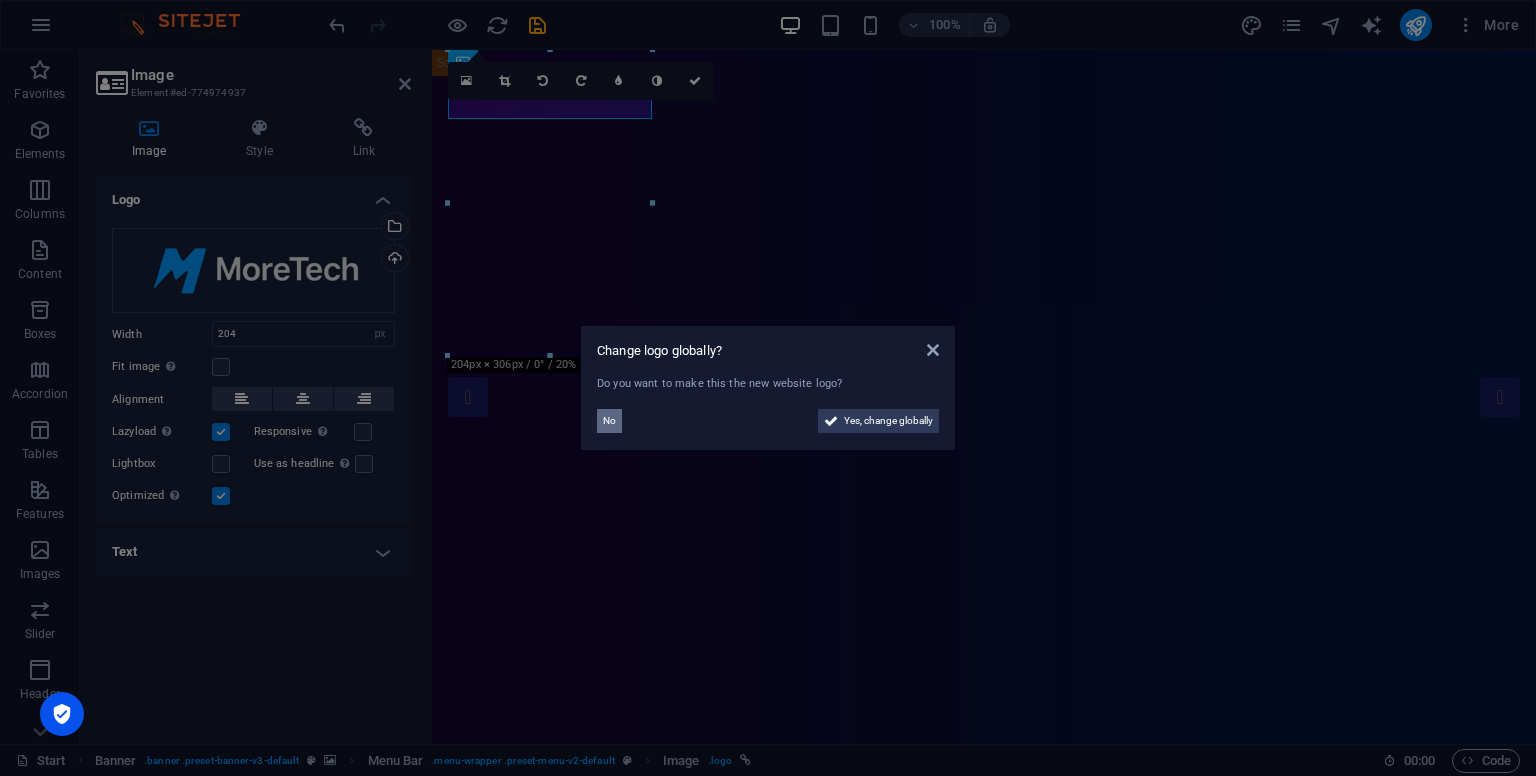 click on "No" at bounding box center (609, 421) 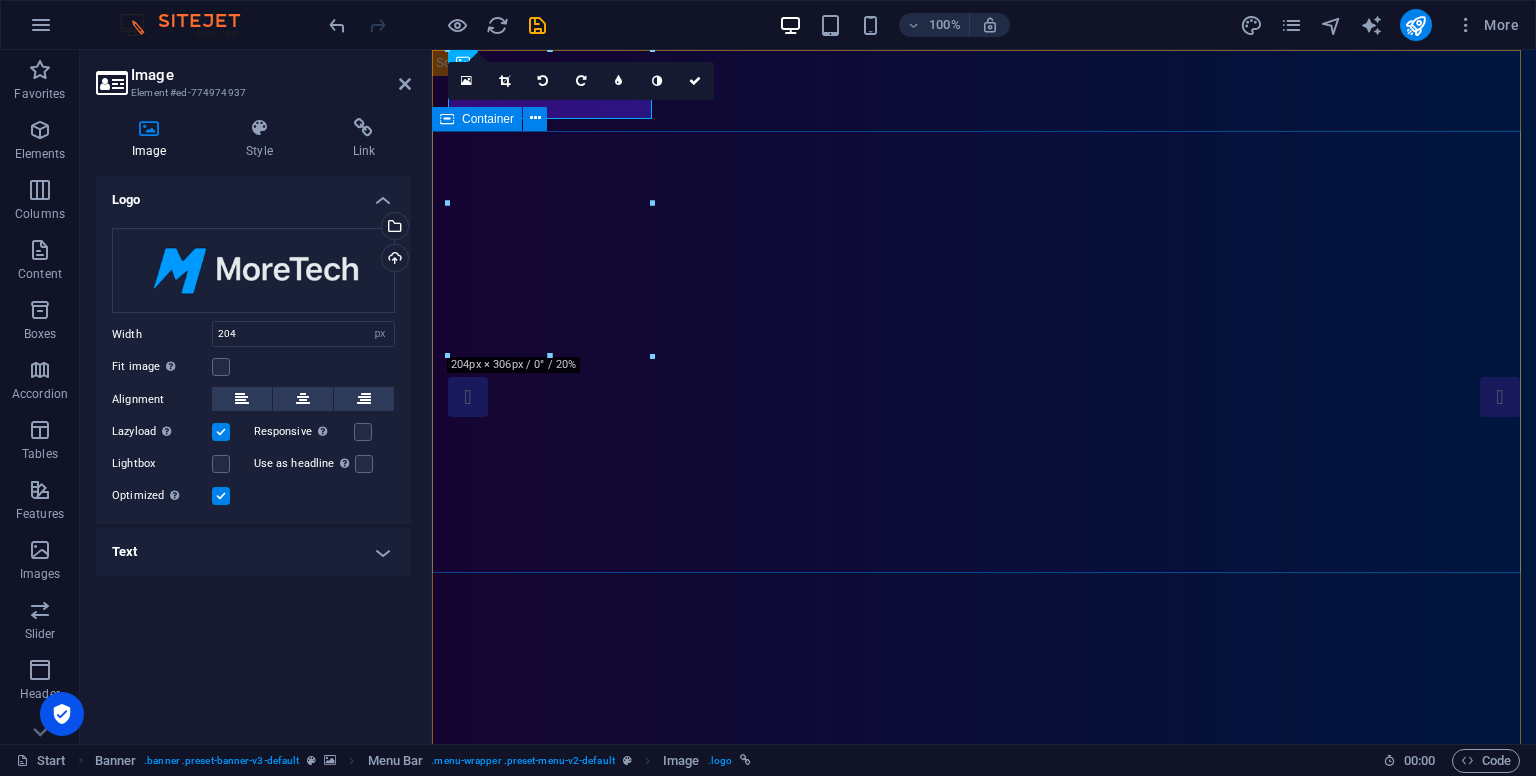 click on "[DOMAIN_NAME] Simply Fast Software" at bounding box center (984, 1400) 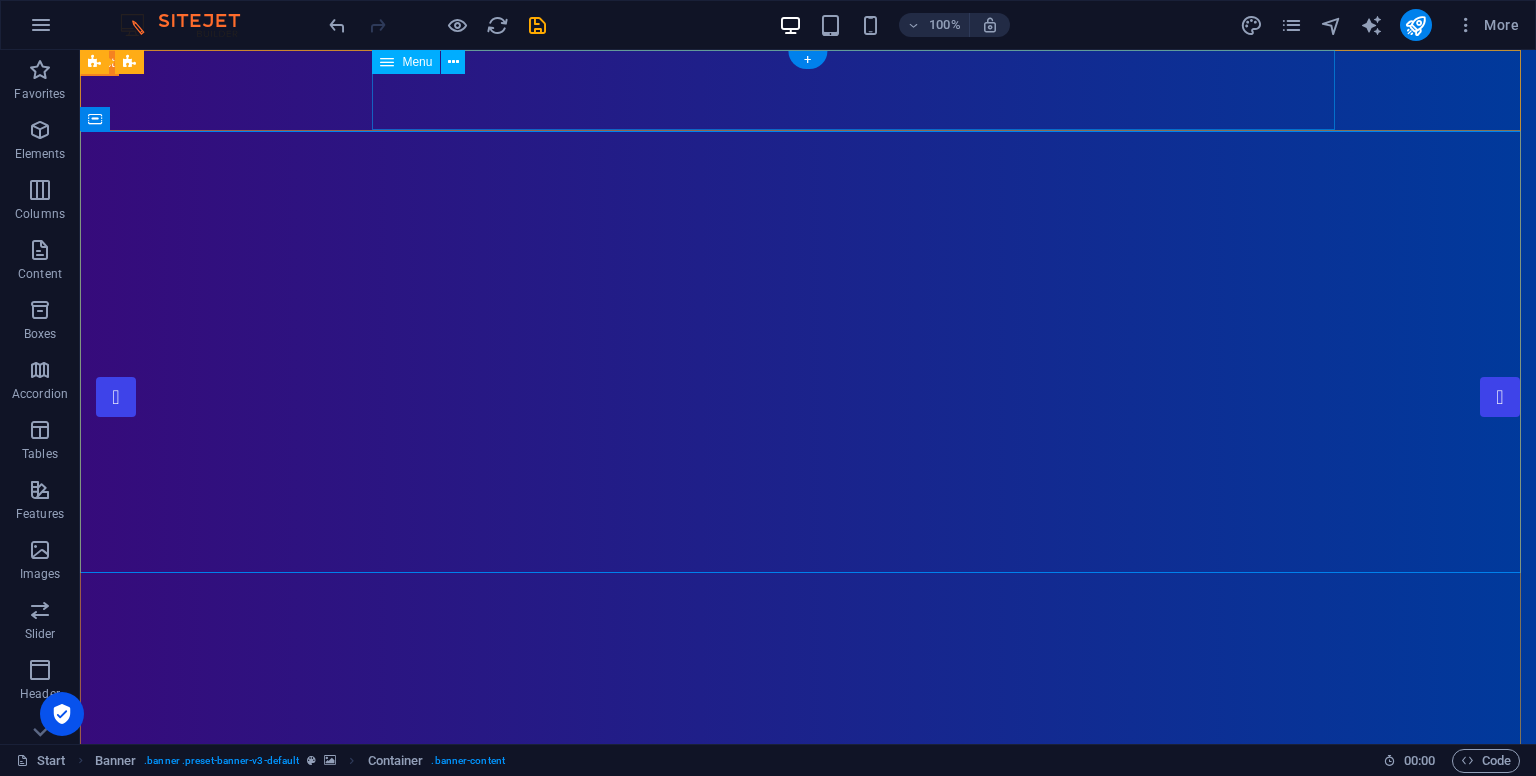 click on "Início Sobre Showreel Noticias Portifólio" at bounding box center [808, 1096] 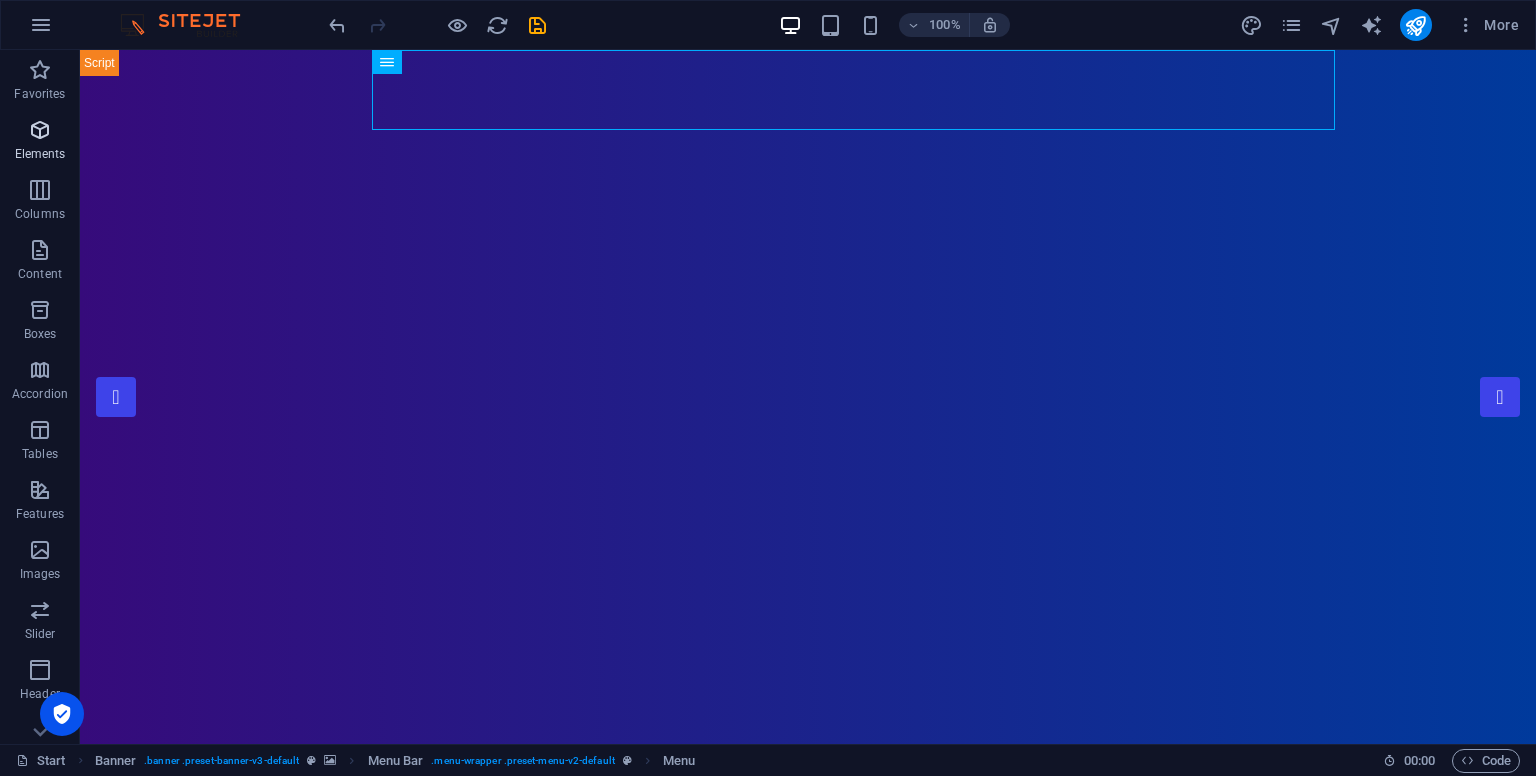click on "Elements" at bounding box center (40, 154) 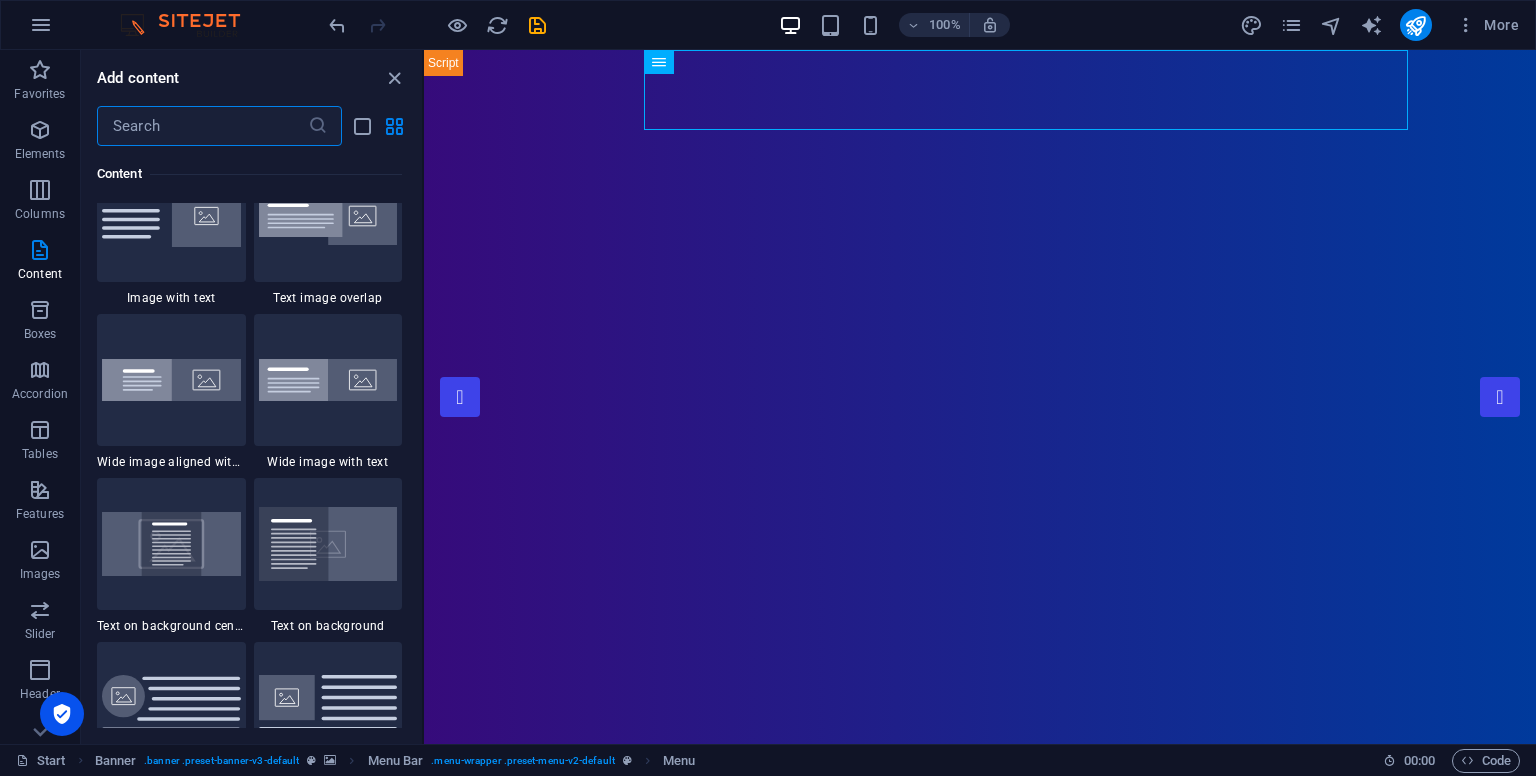 scroll, scrollTop: 3917, scrollLeft: 0, axis: vertical 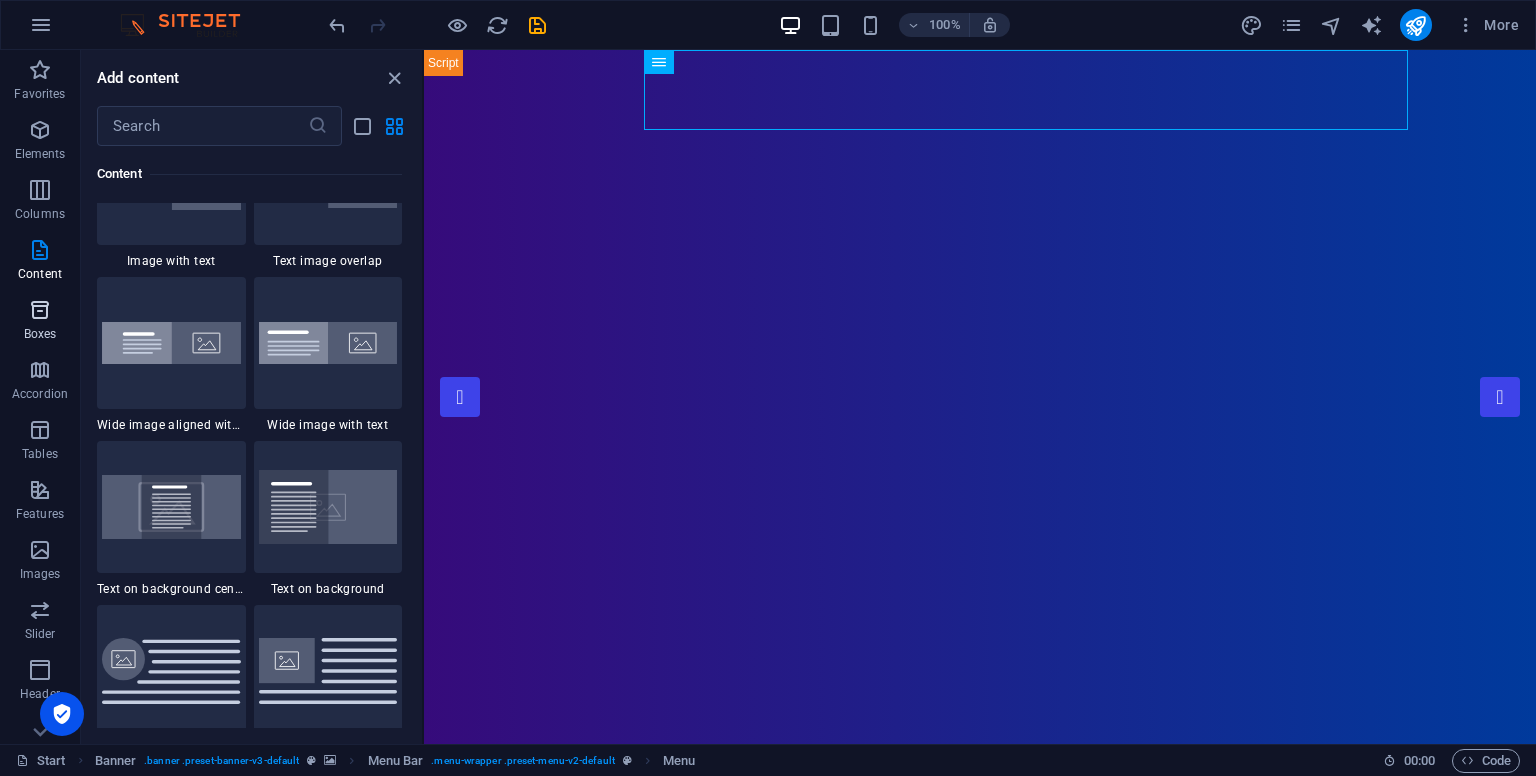 click at bounding box center [40, 310] 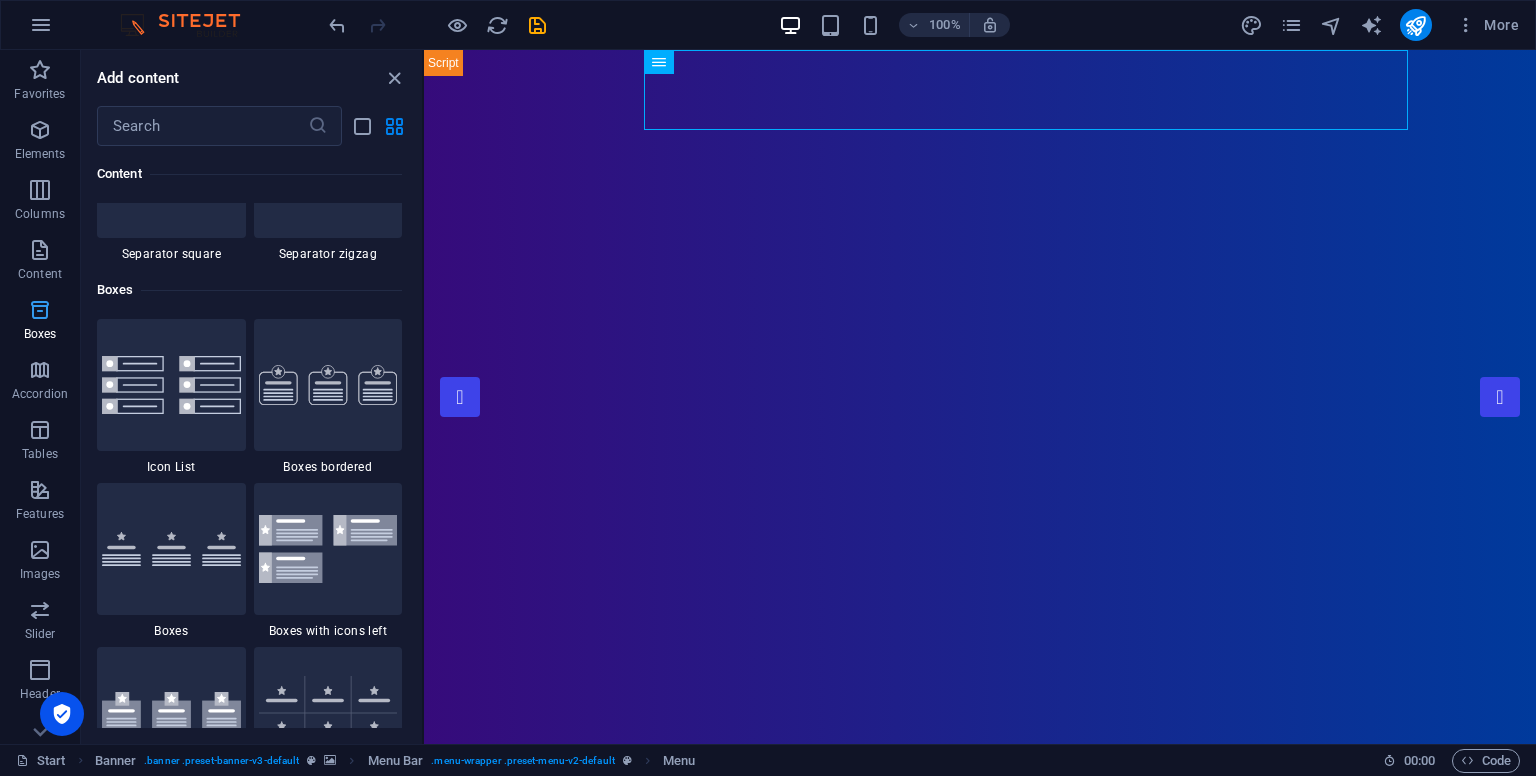 scroll, scrollTop: 5352, scrollLeft: 0, axis: vertical 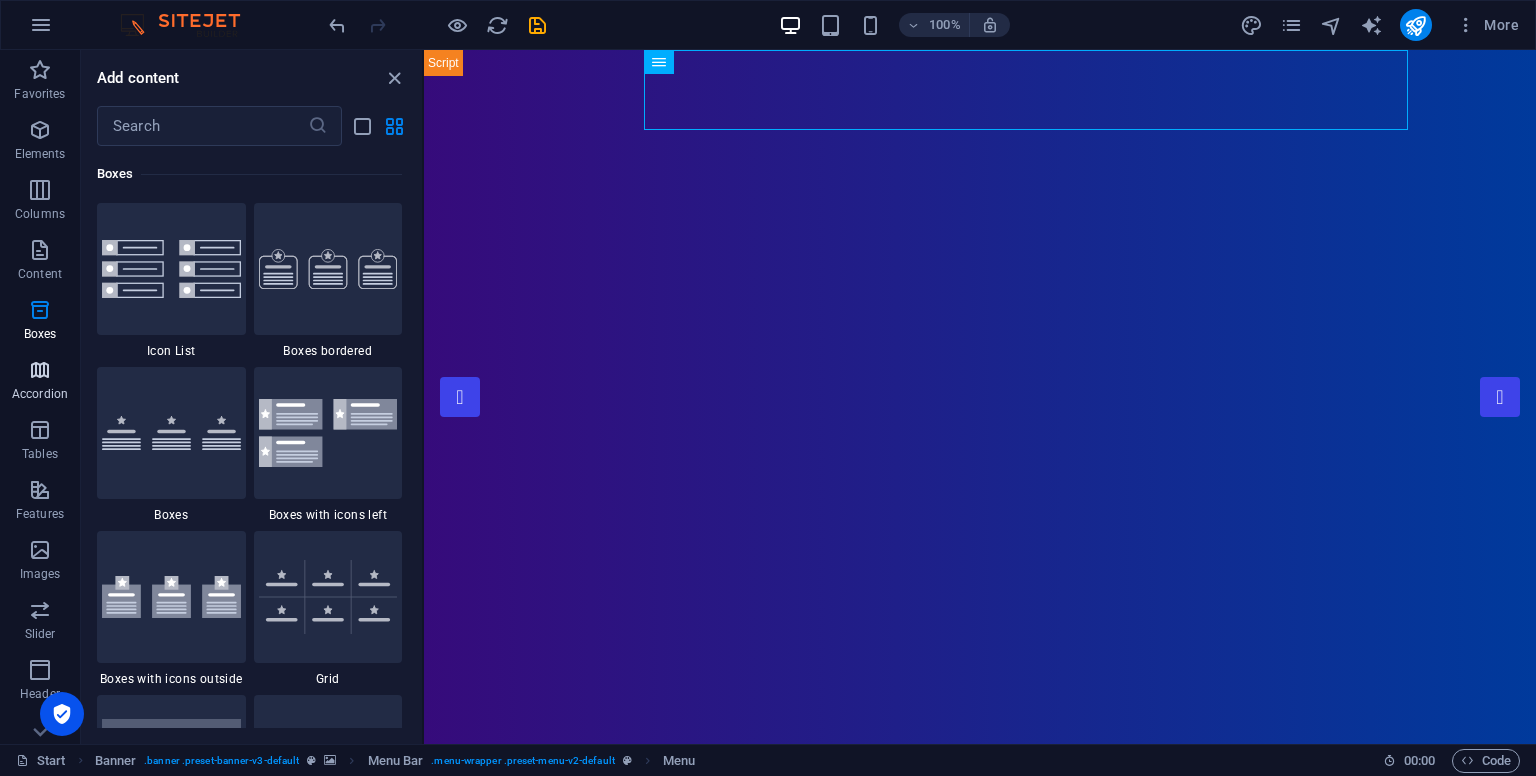 click at bounding box center [40, 370] 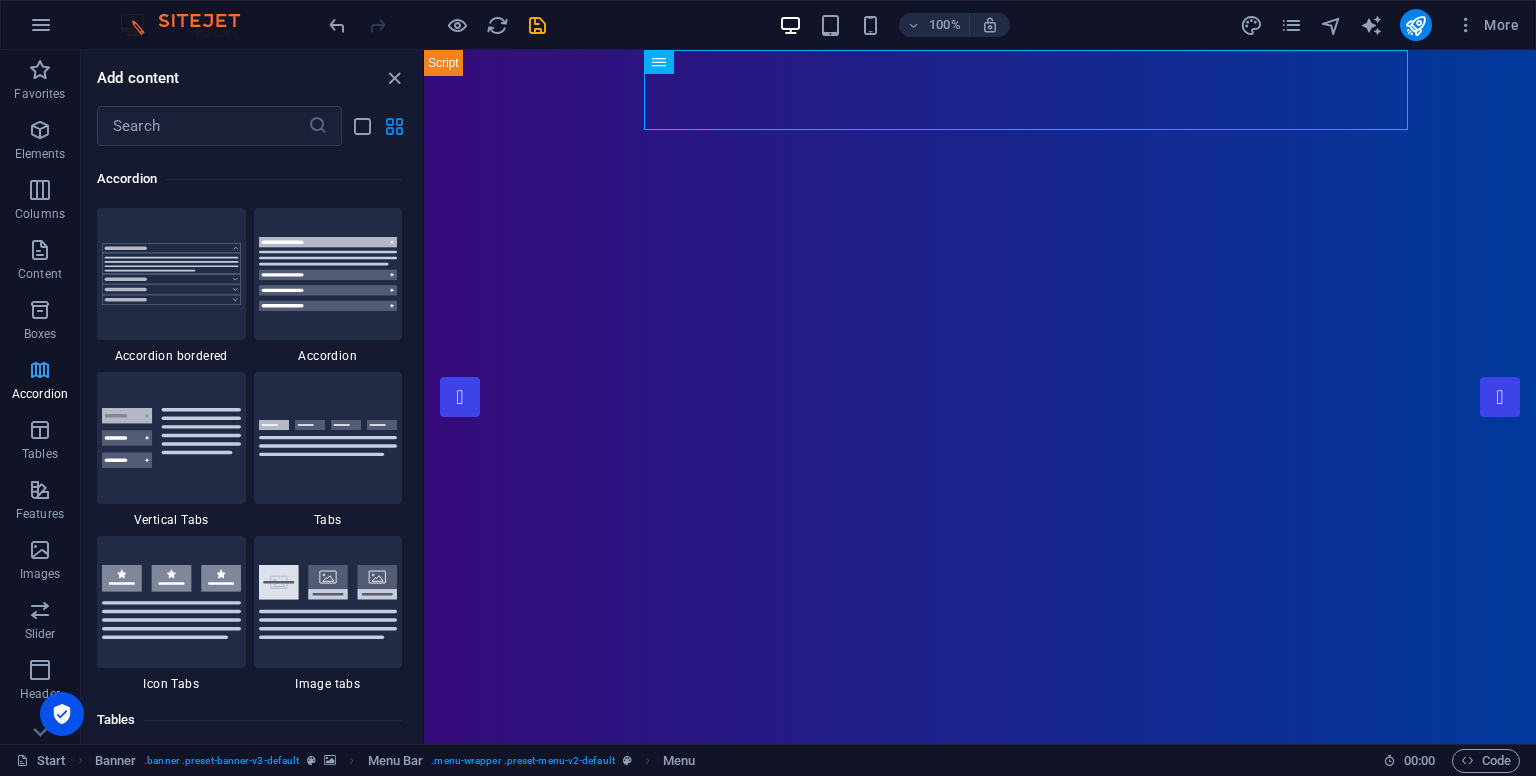 scroll, scrollTop: 6220, scrollLeft: 0, axis: vertical 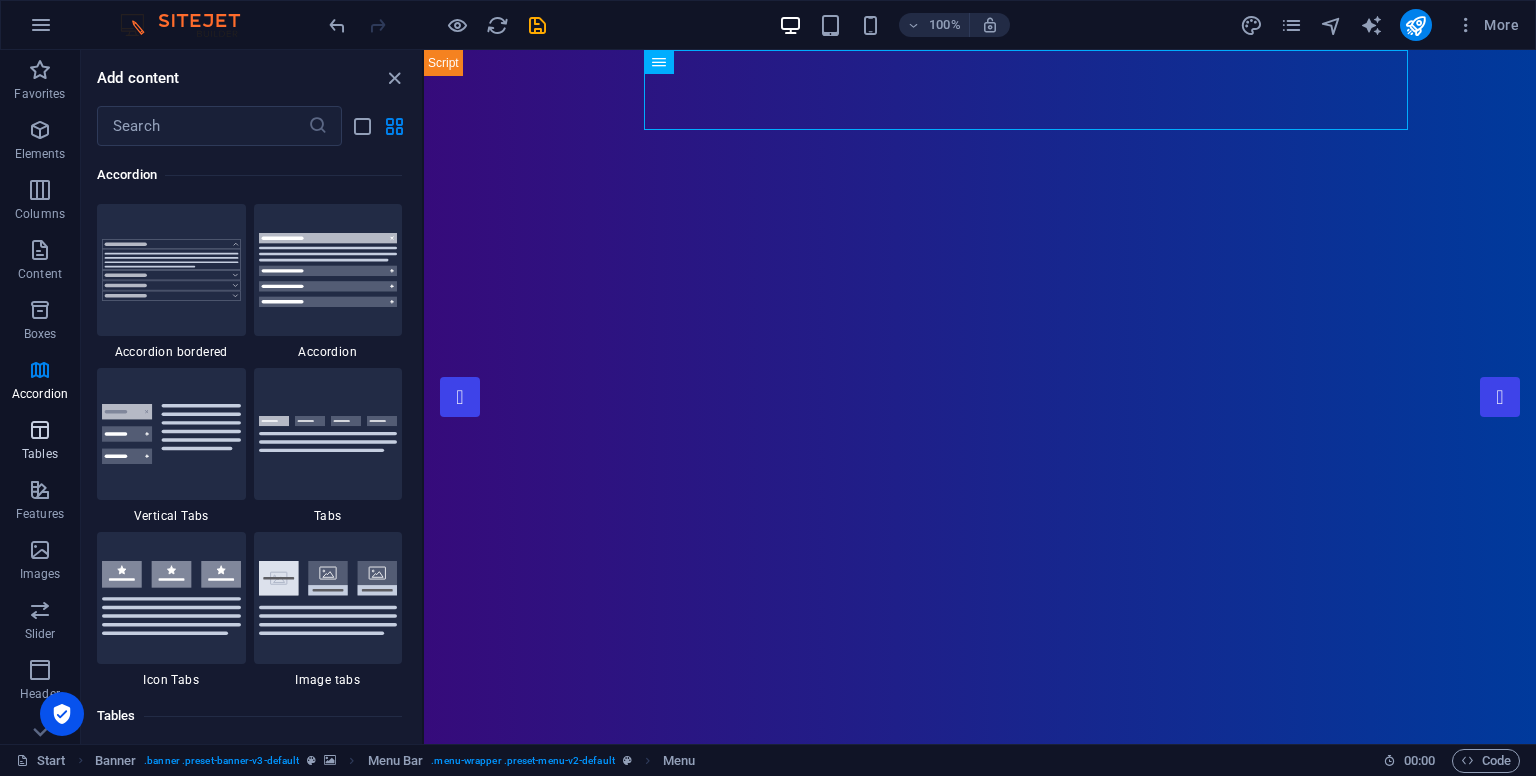 click on "Tables" at bounding box center [40, 440] 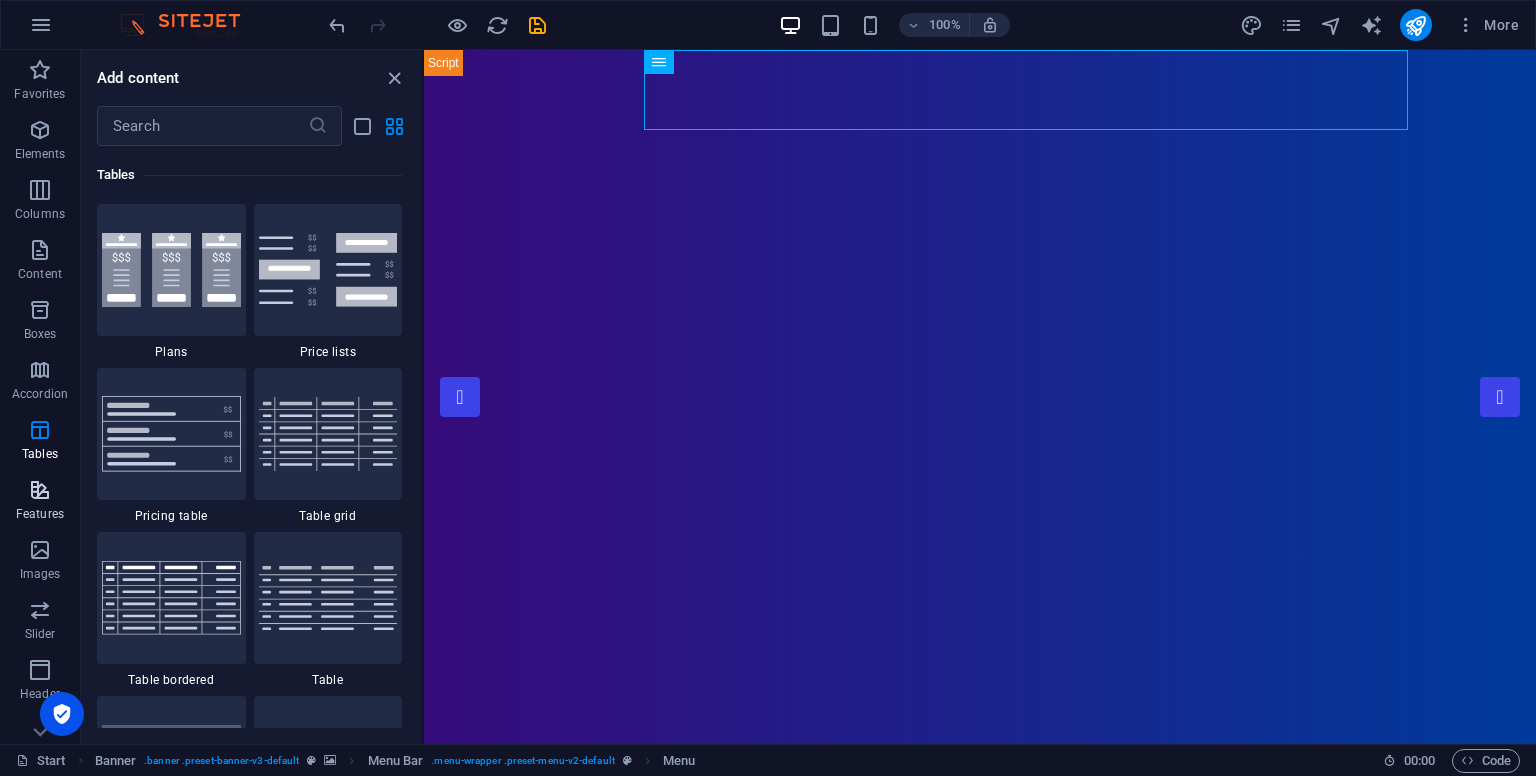 click on "Features" at bounding box center [40, 502] 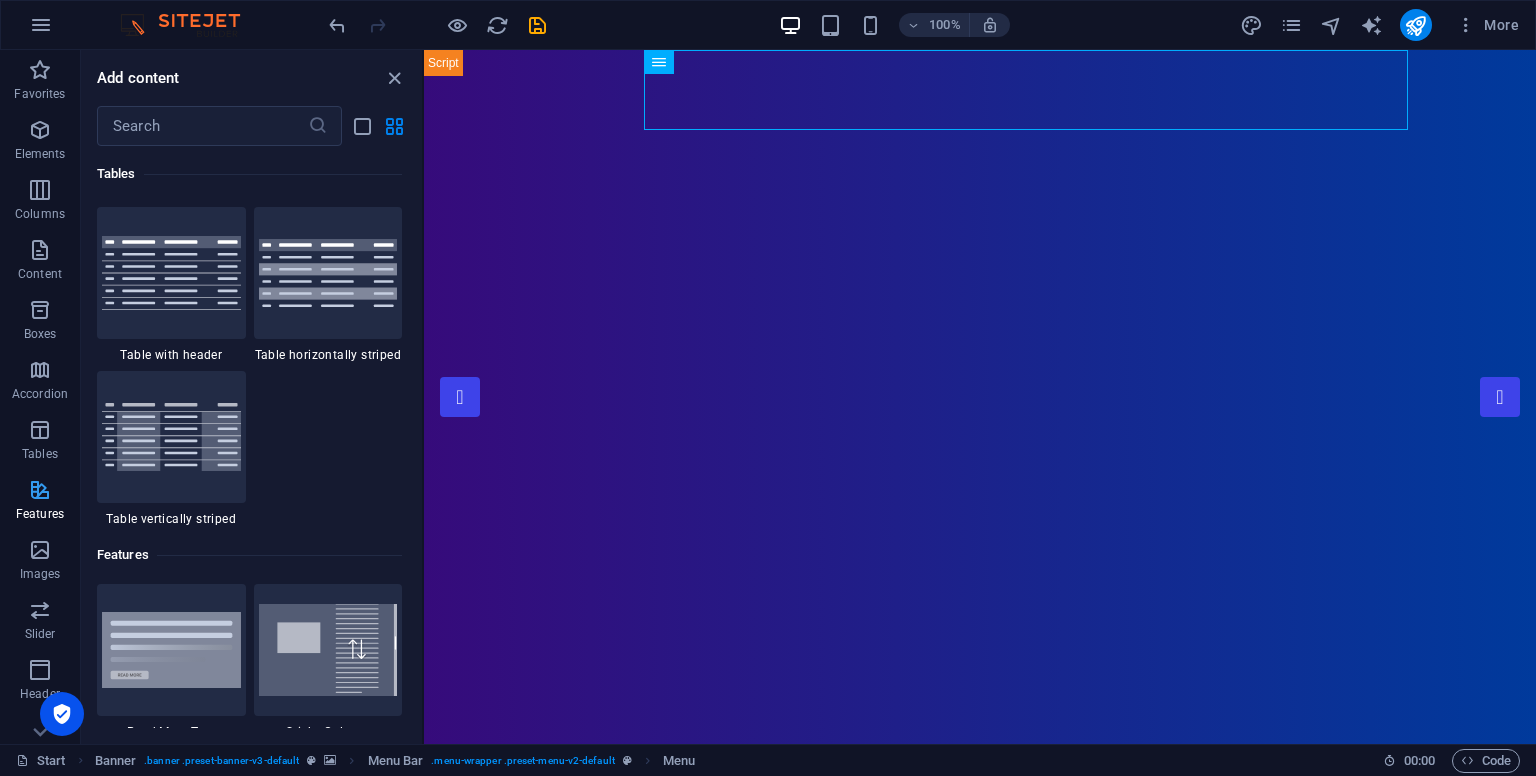scroll, scrollTop: 7630, scrollLeft: 0, axis: vertical 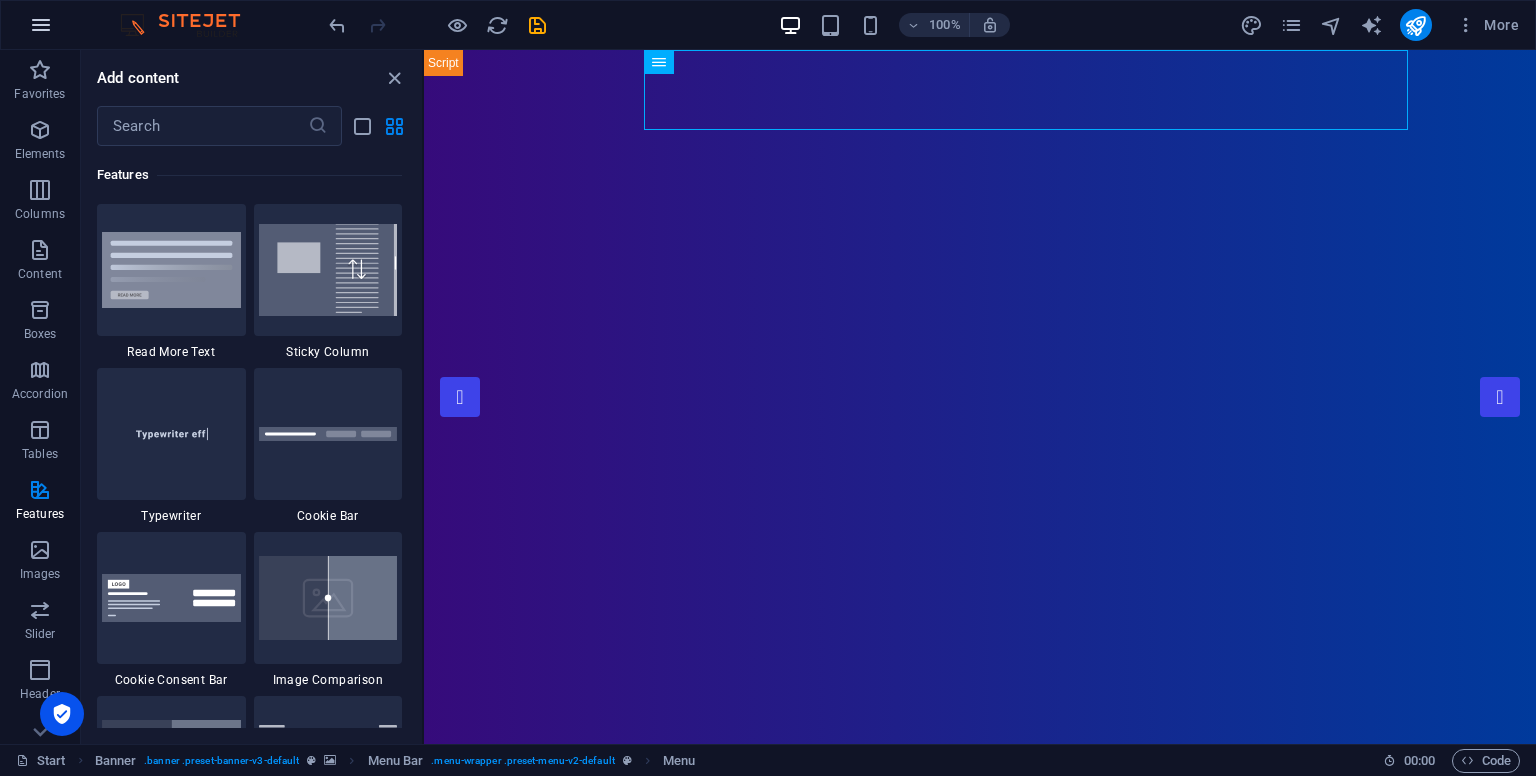 click at bounding box center [41, 25] 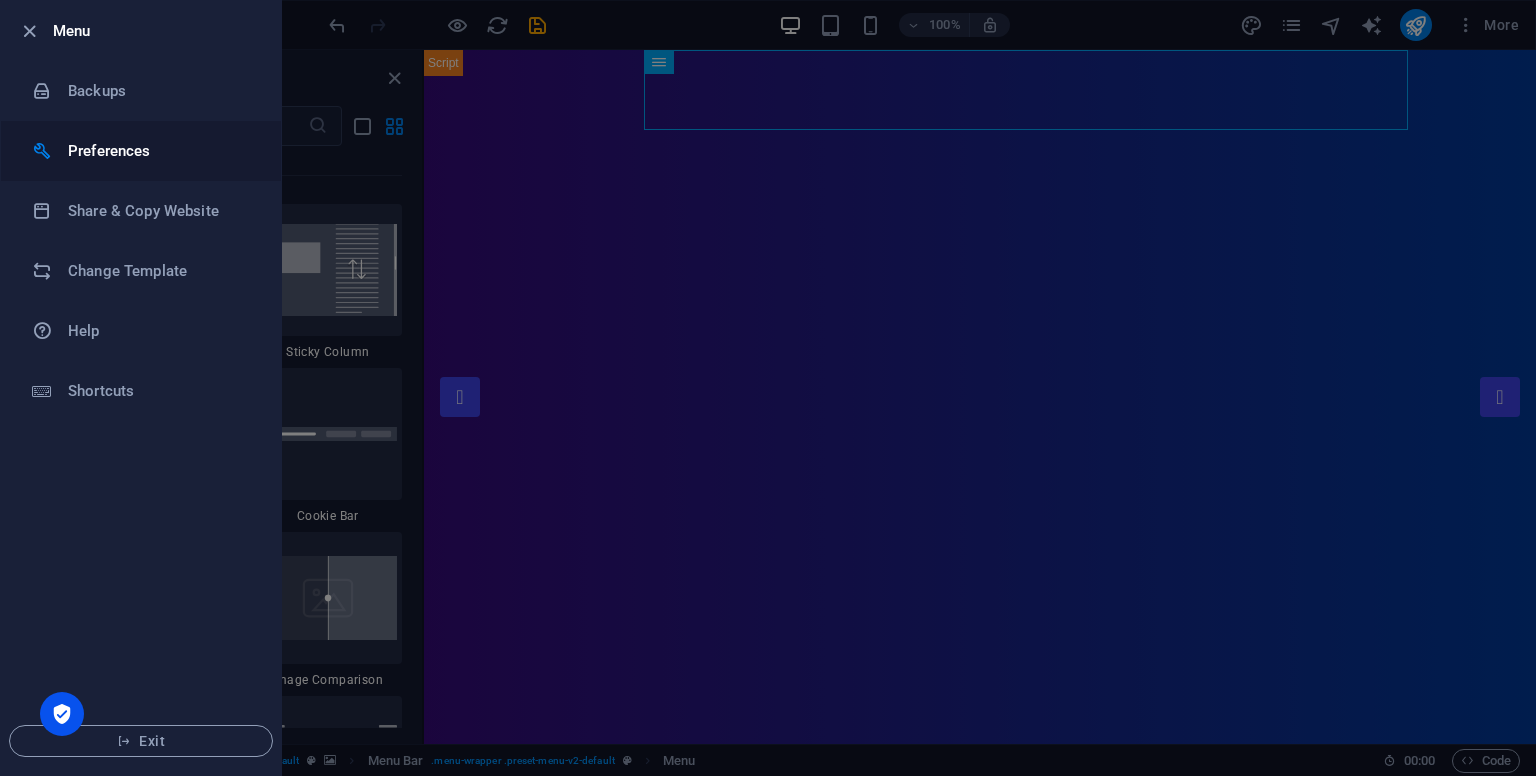 click on "Preferences" at bounding box center (160, 151) 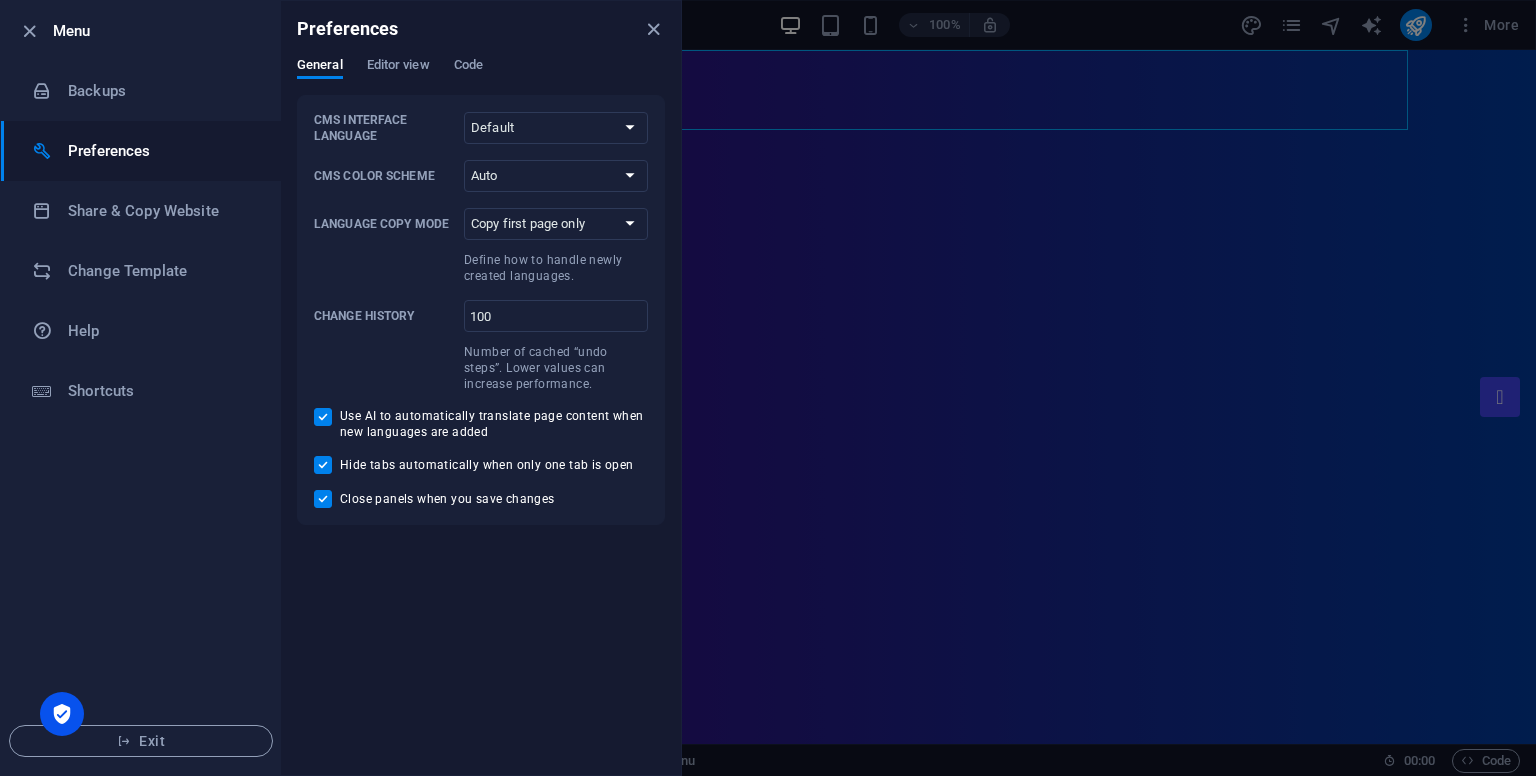 click at bounding box center (768, 388) 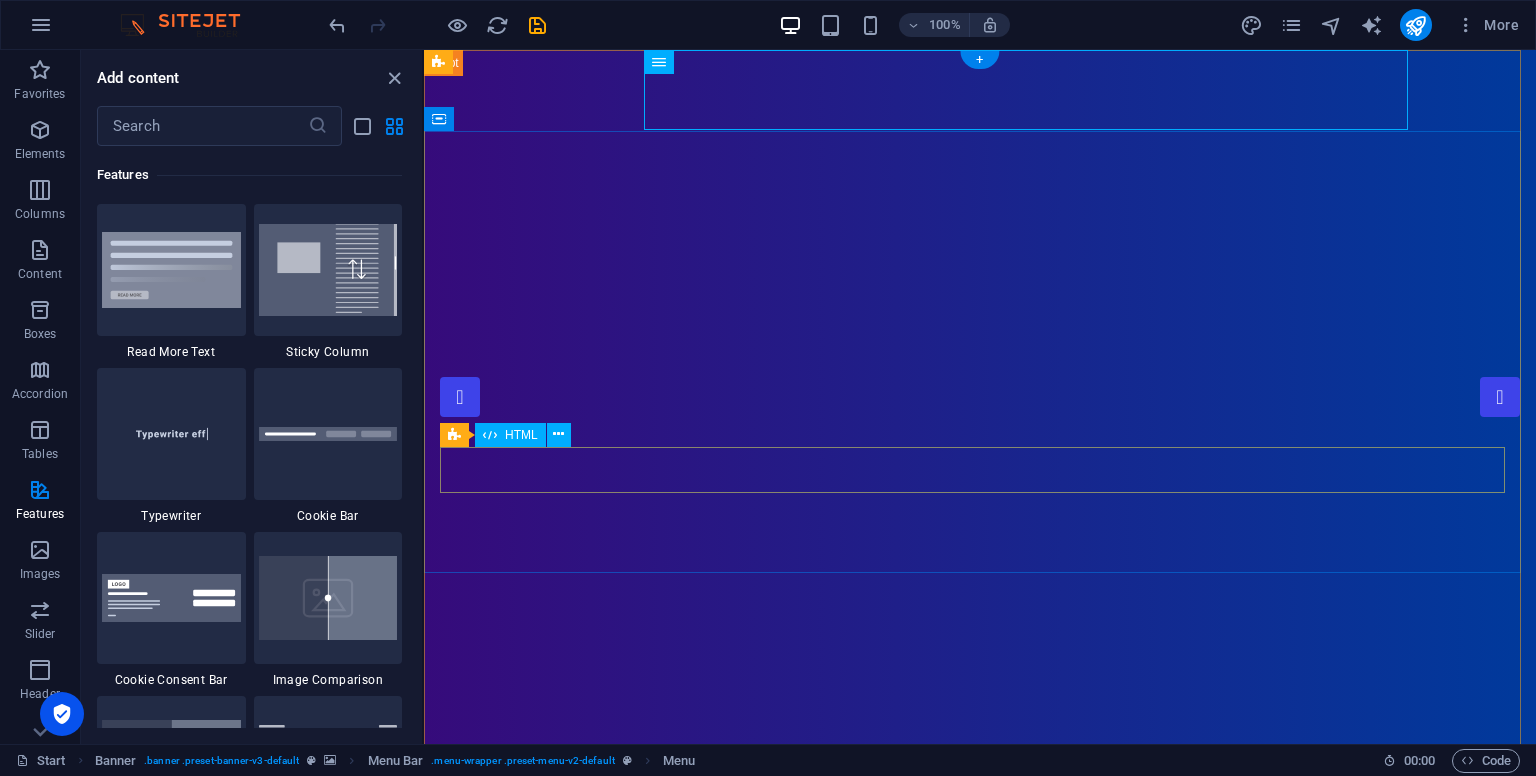 click at bounding box center [463, 1518] 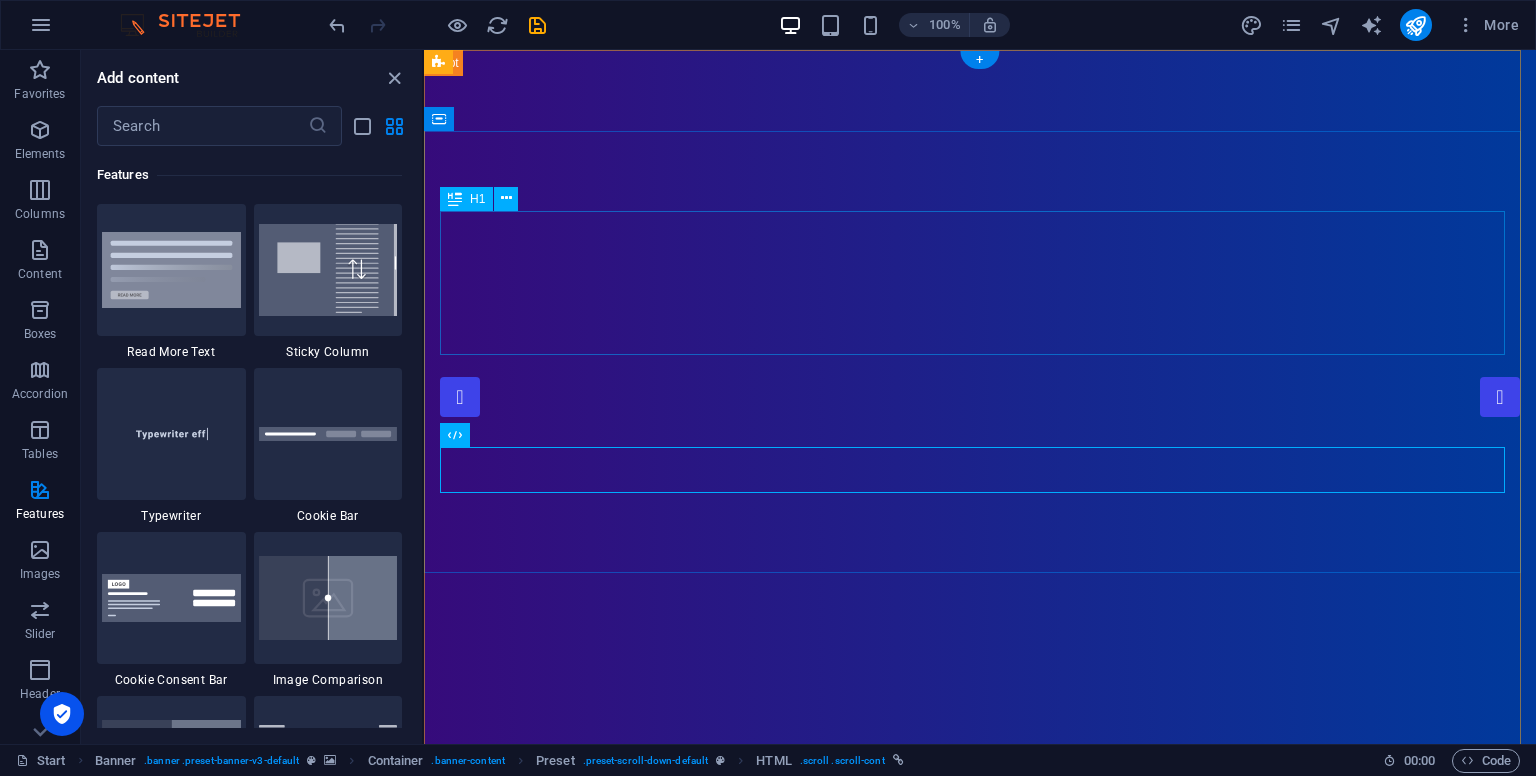 click on "[DOMAIN_NAME]" at bounding box center [980, 1331] 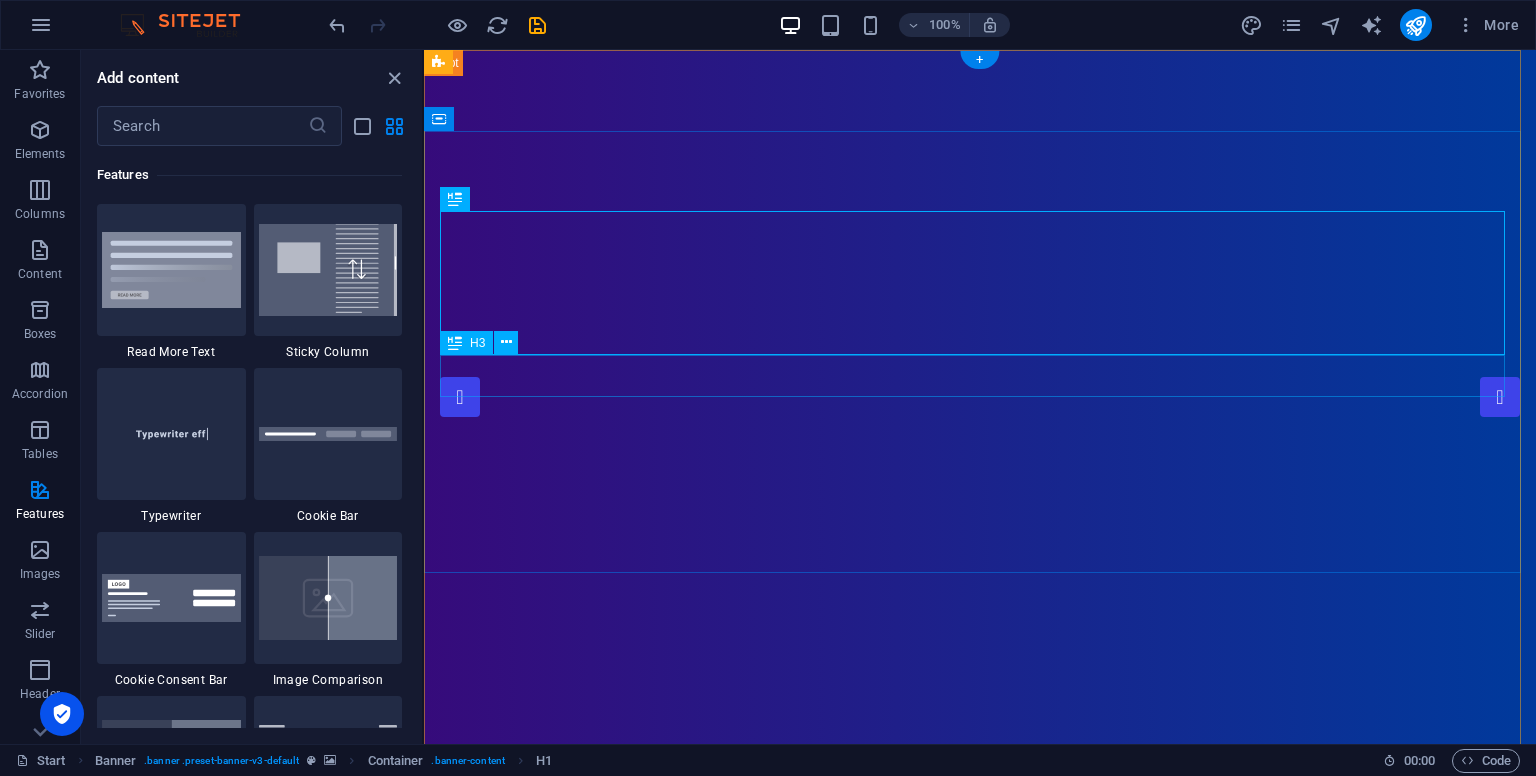 click on "Simply Fast Software" at bounding box center [980, 1424] 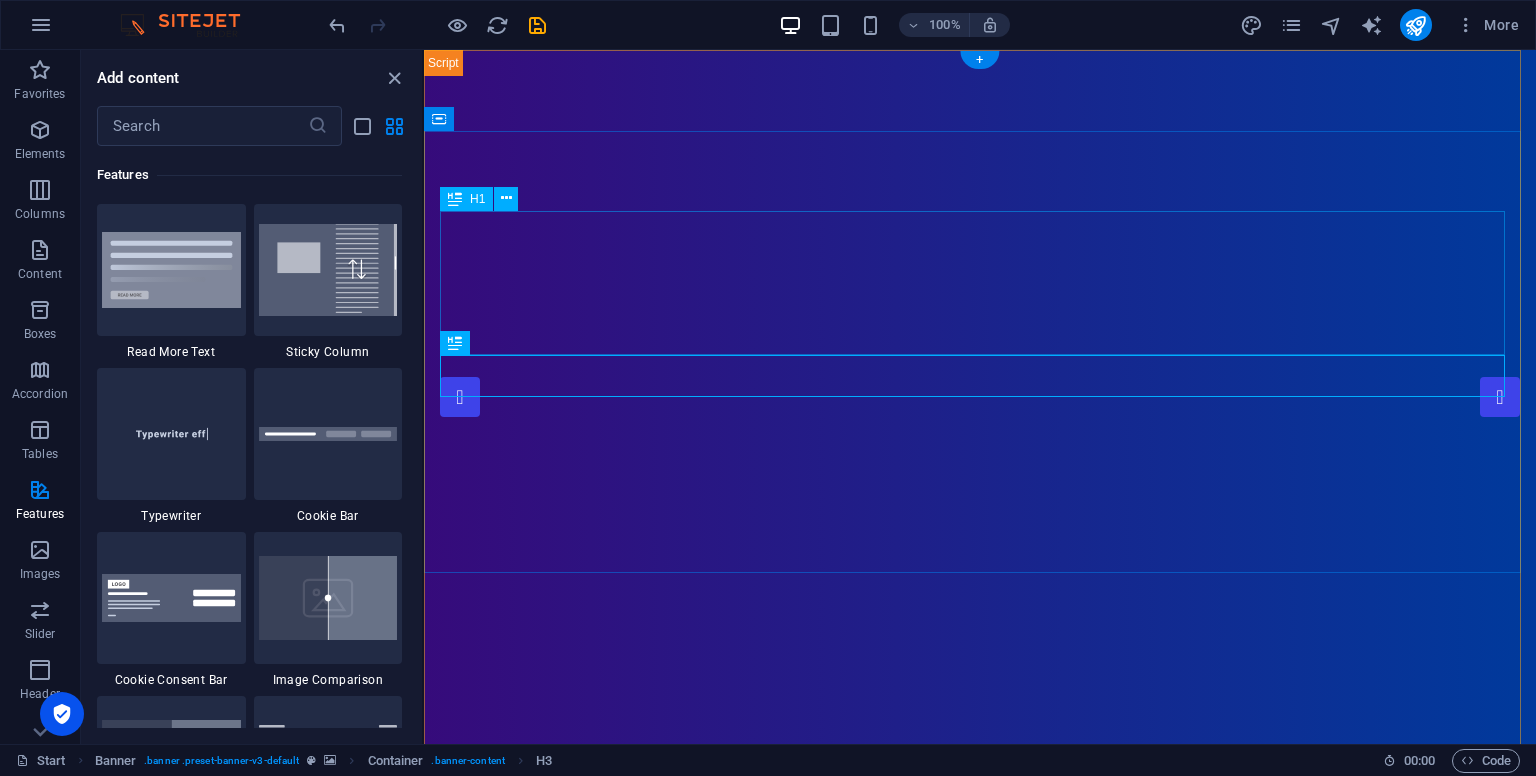 click on "[DOMAIN_NAME]" at bounding box center [980, 1331] 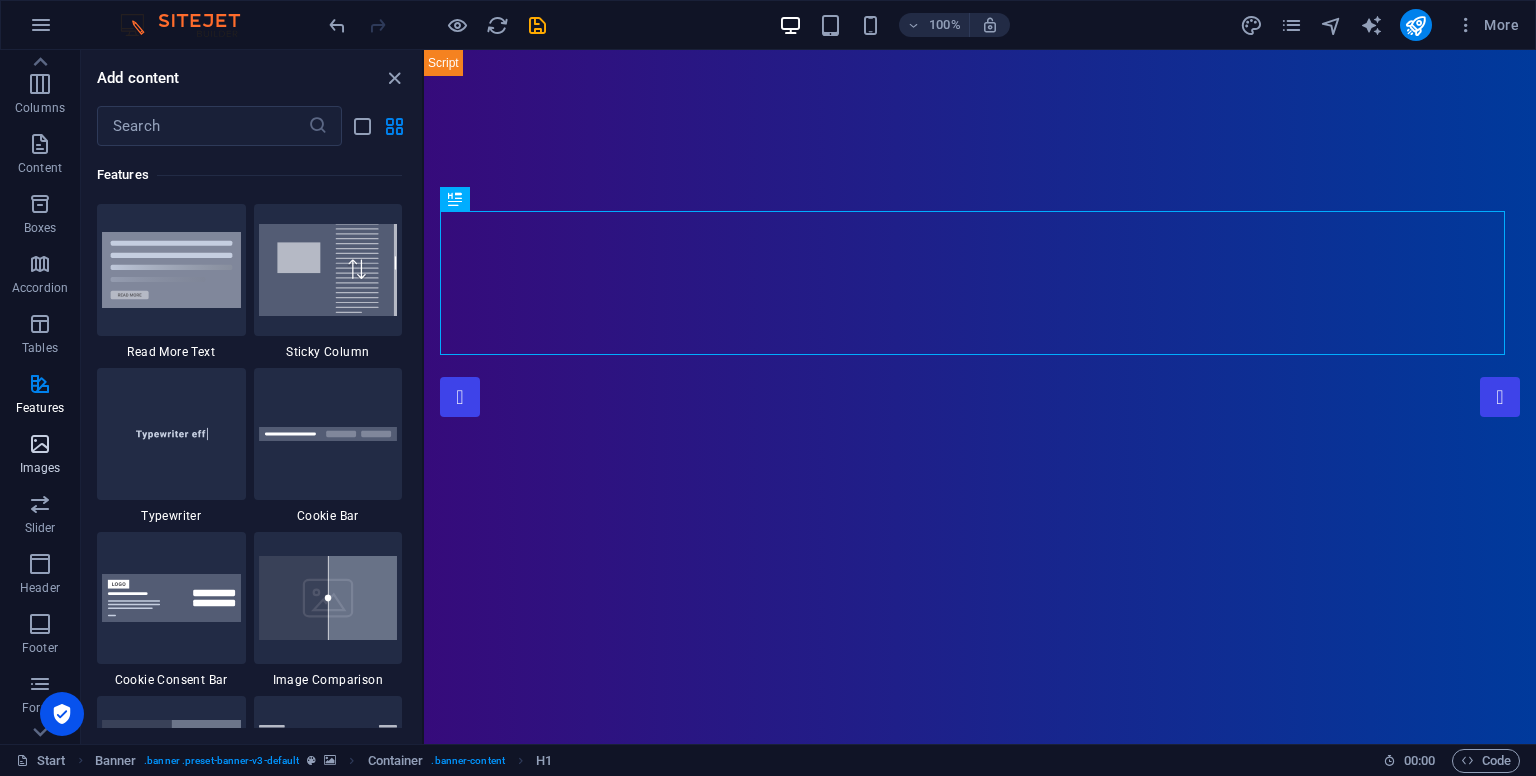 scroll, scrollTop: 0, scrollLeft: 0, axis: both 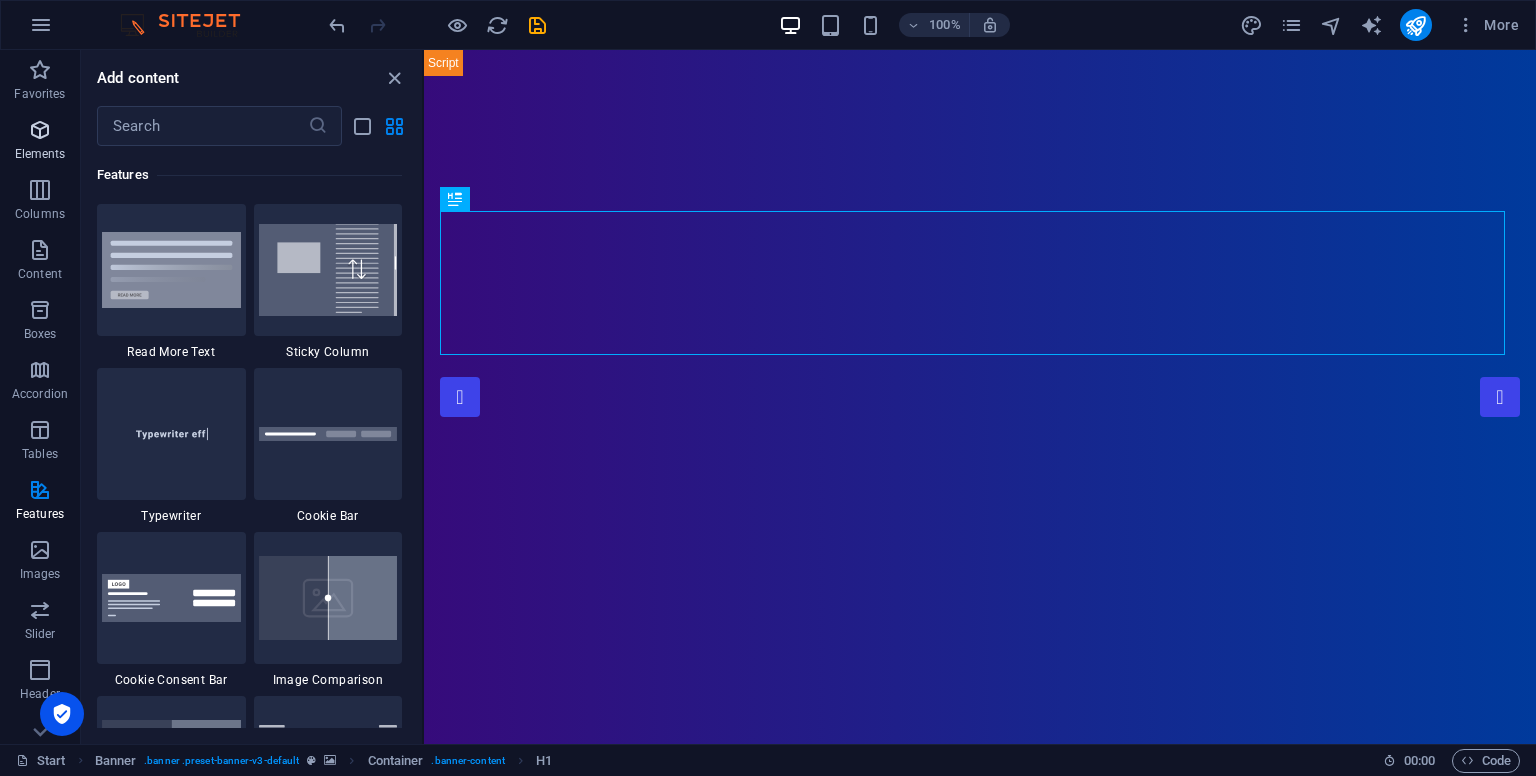 click at bounding box center [40, 130] 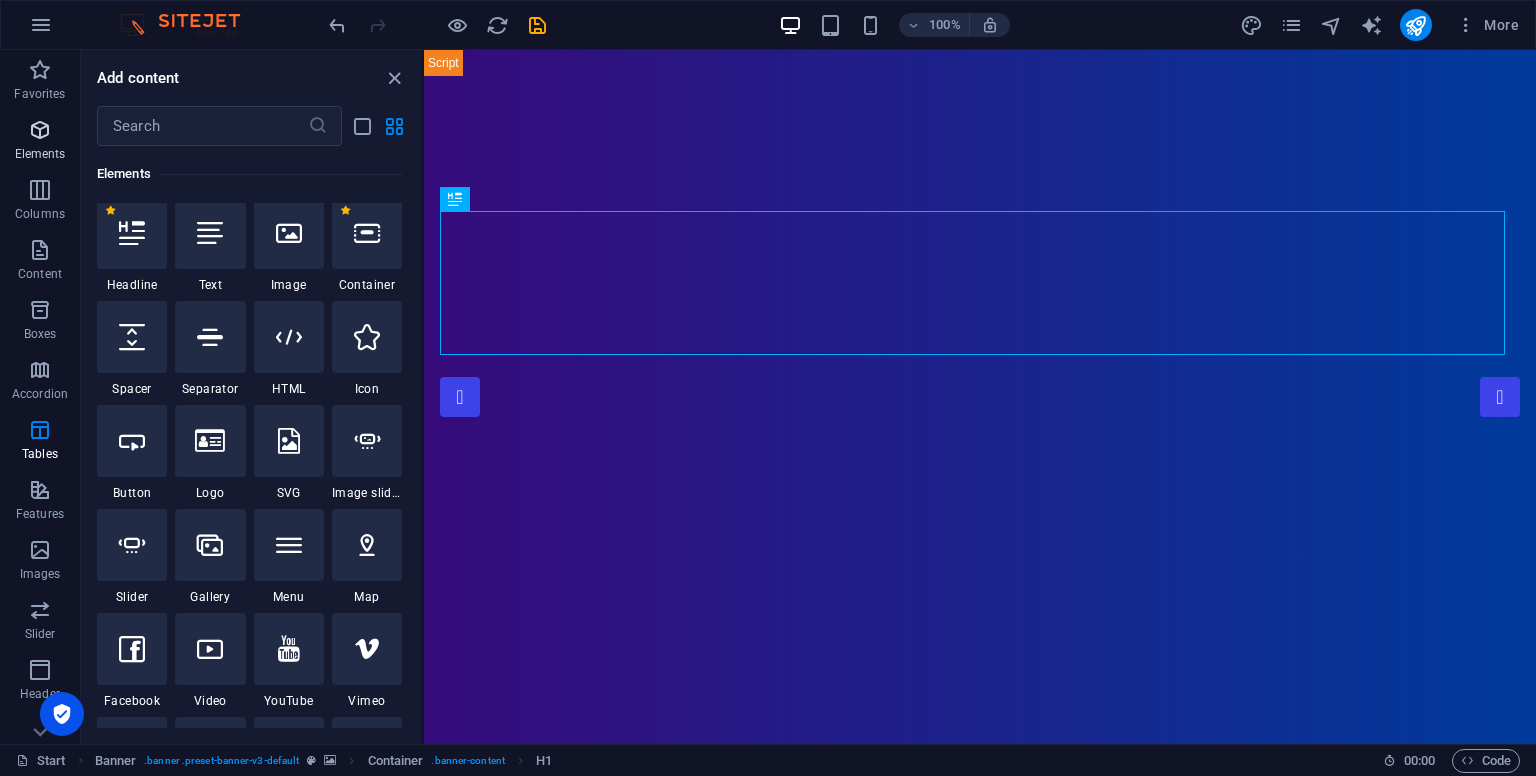 scroll, scrollTop: 213, scrollLeft: 0, axis: vertical 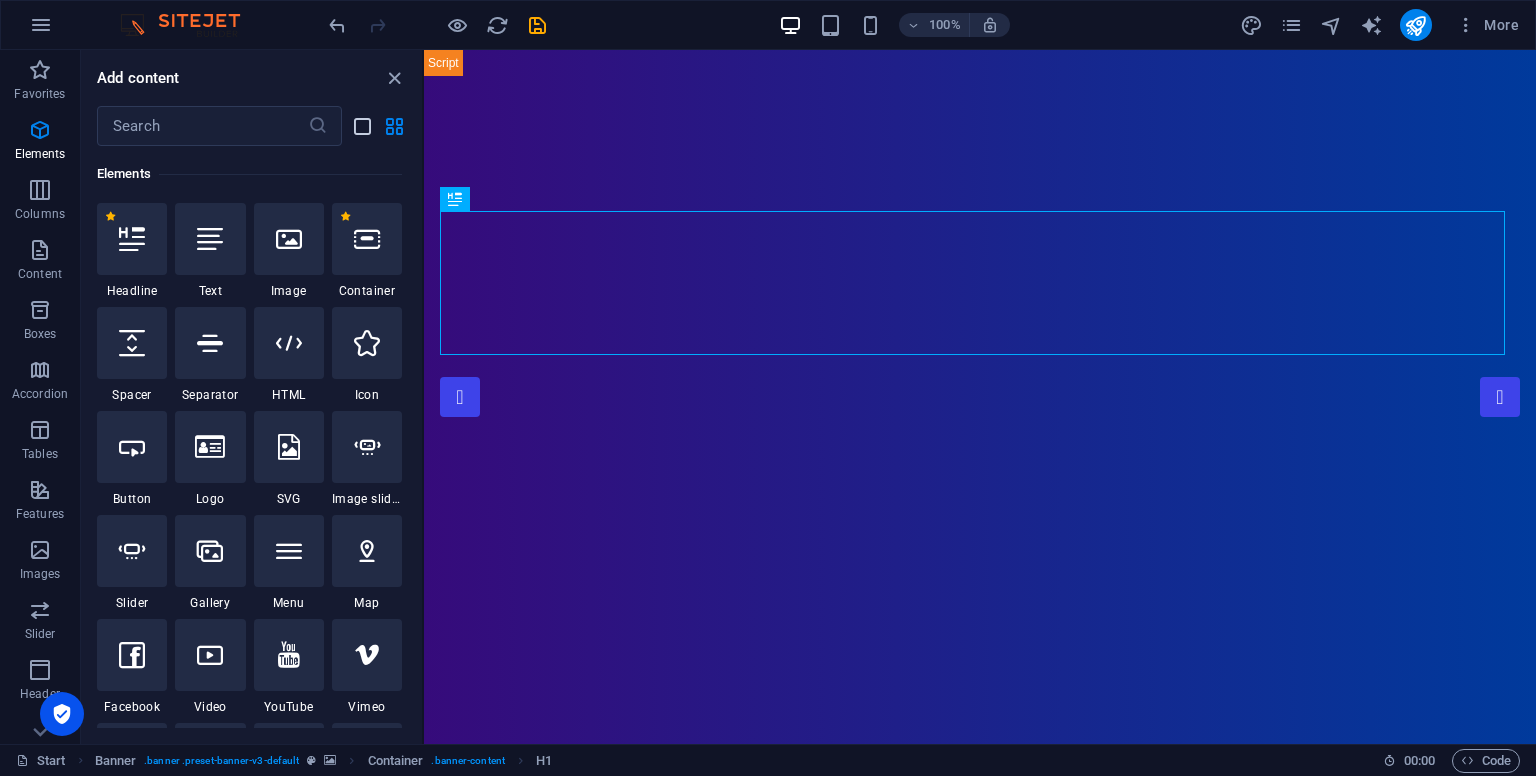 click at bounding box center (362, 126) 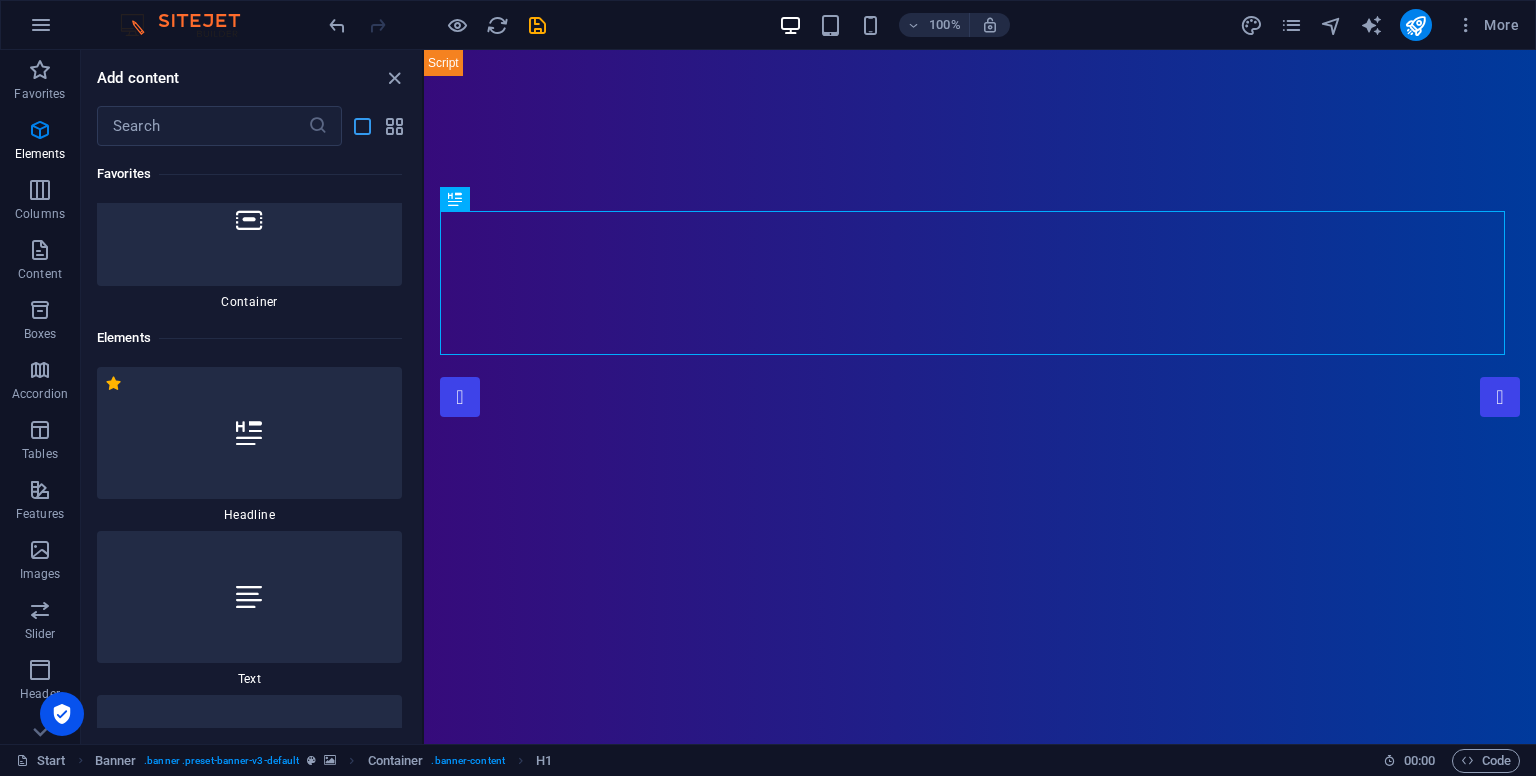 scroll, scrollTop: 377, scrollLeft: 0, axis: vertical 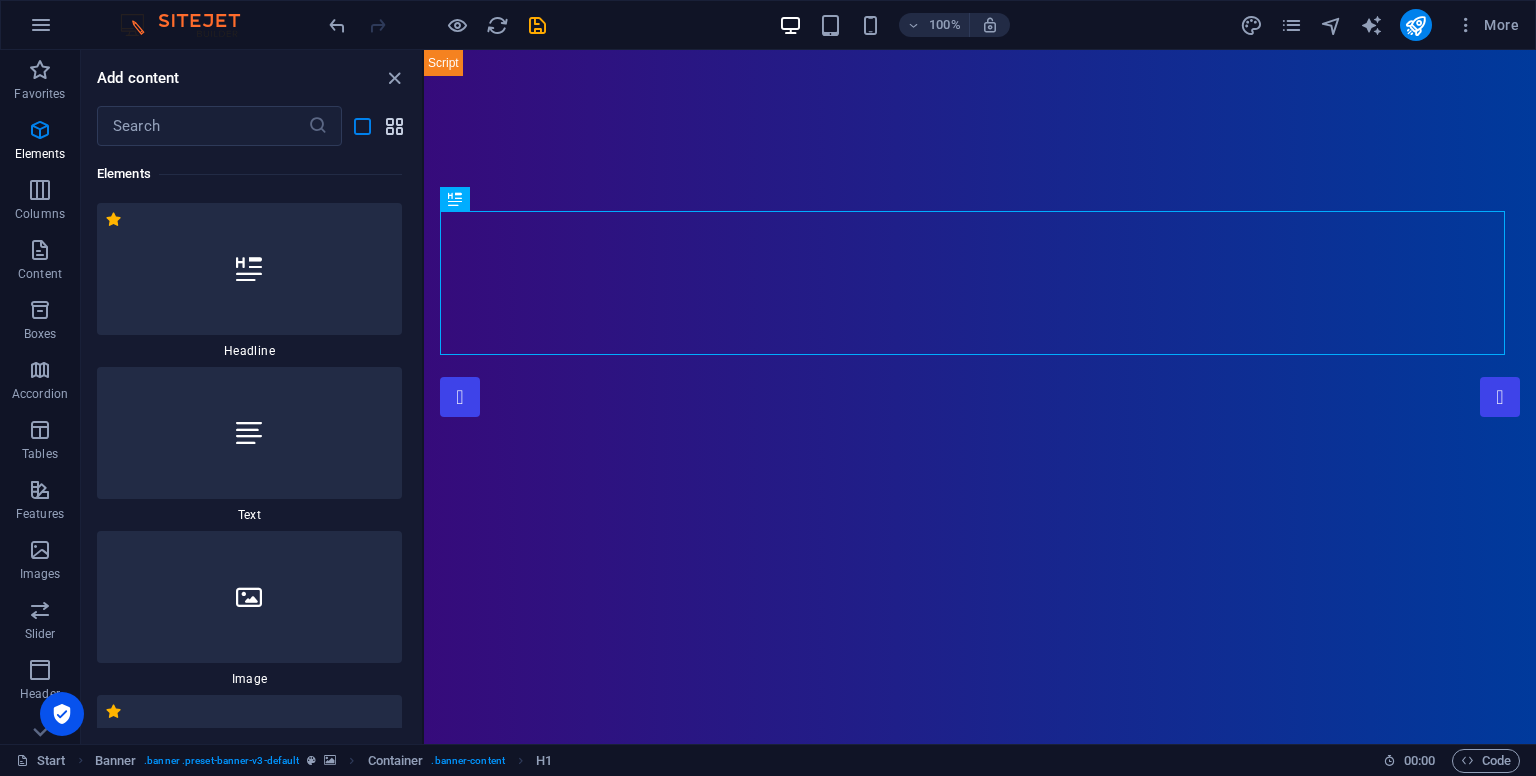 click at bounding box center (394, 126) 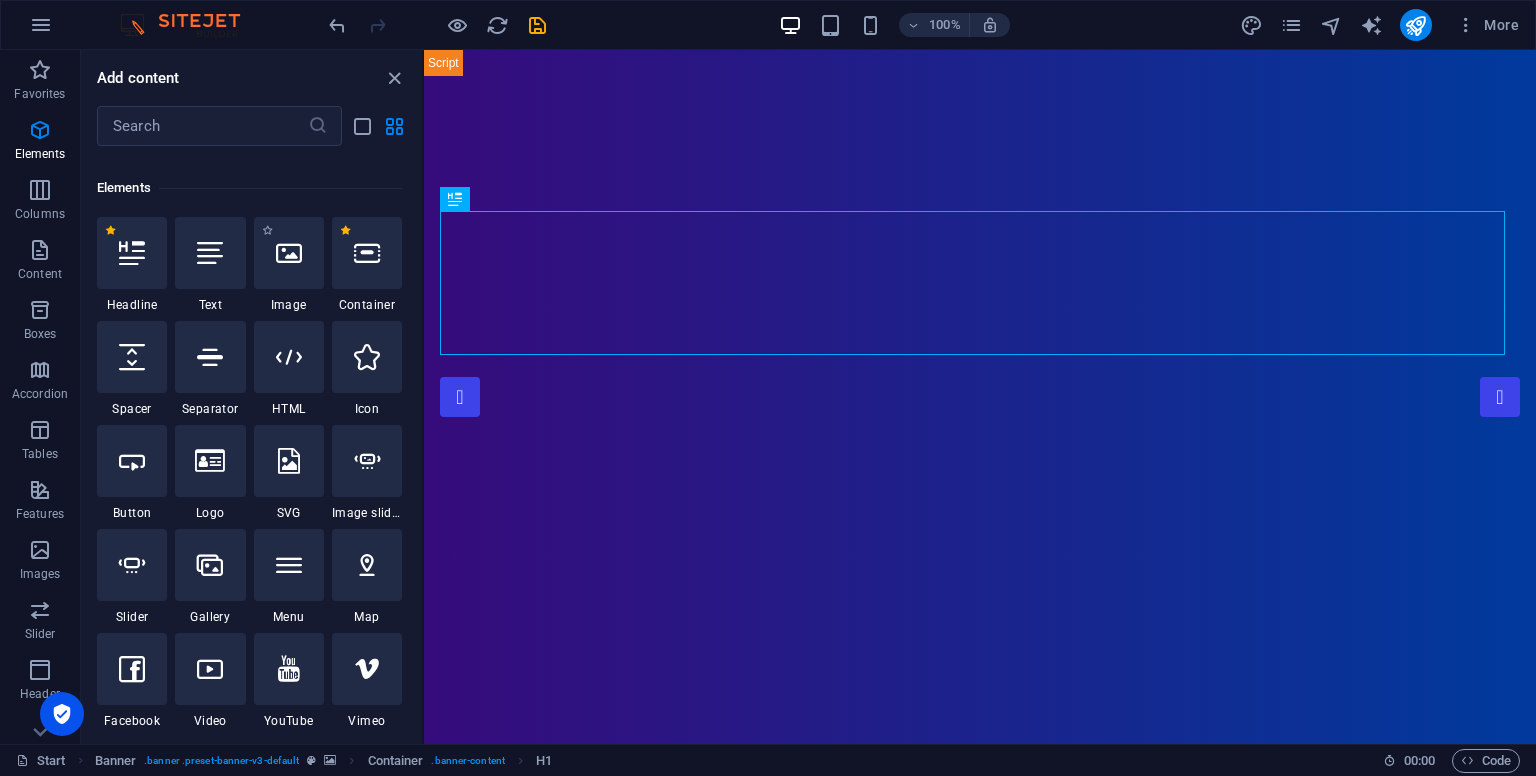 scroll, scrollTop: 0, scrollLeft: 0, axis: both 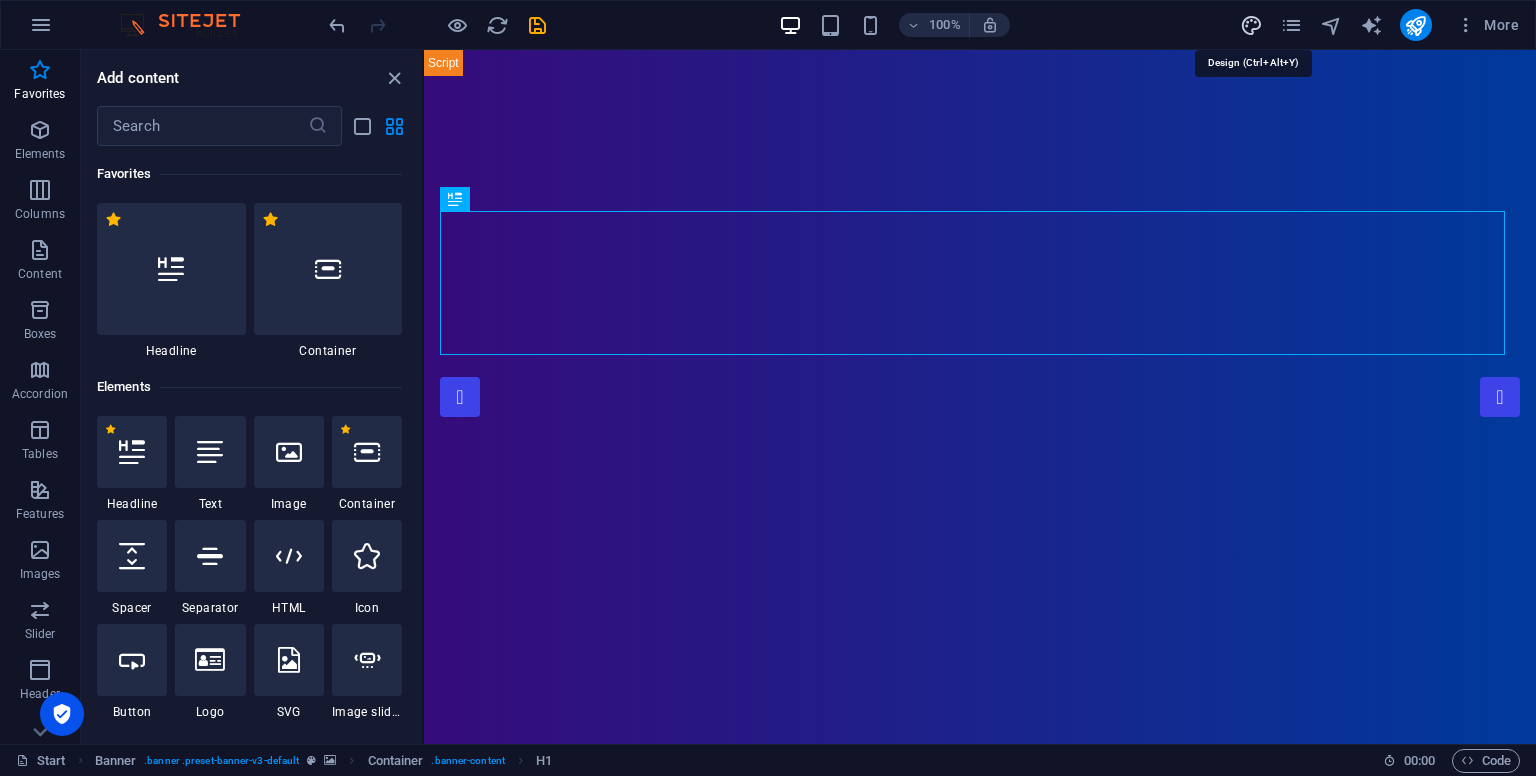 click at bounding box center [1251, 25] 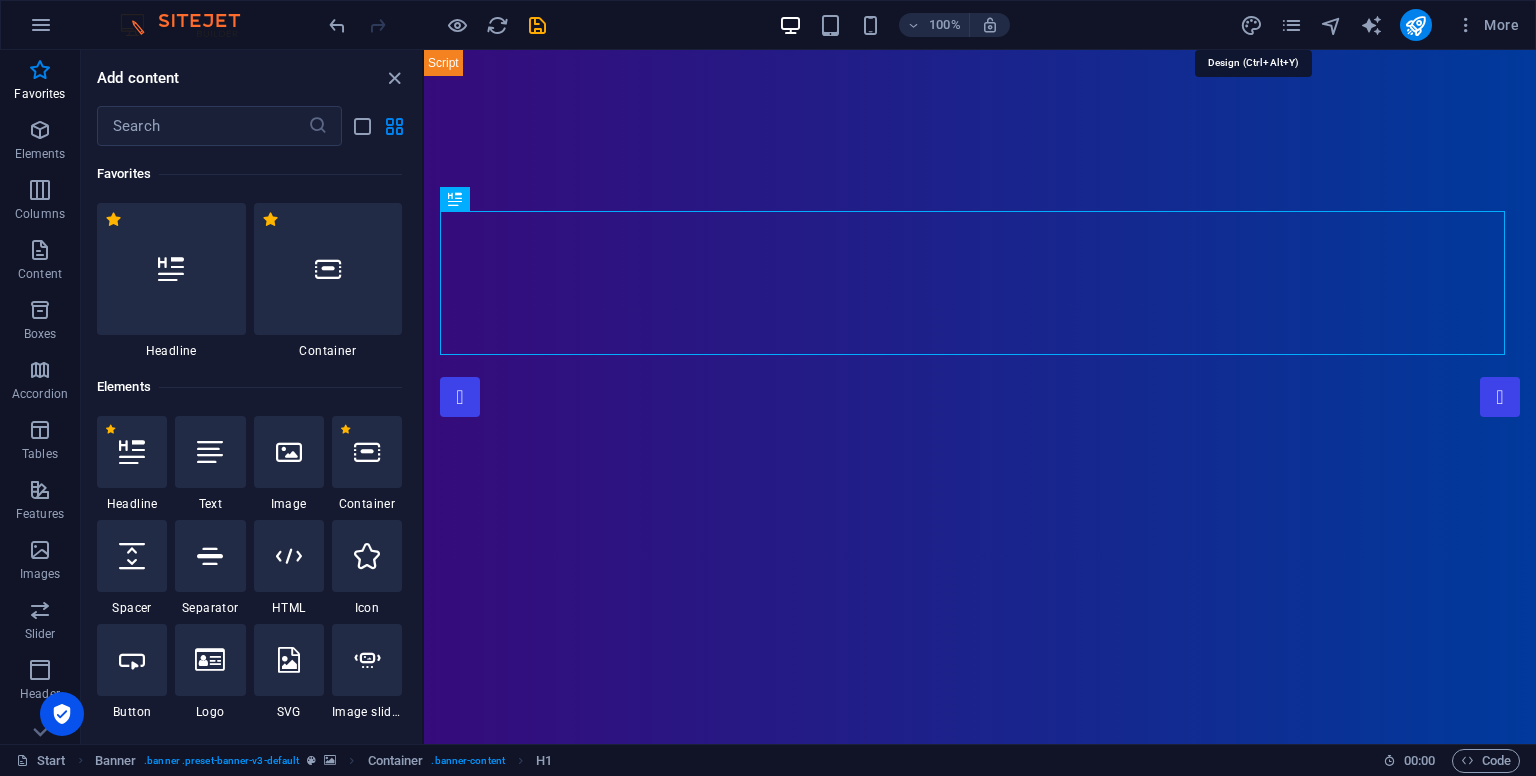 select on "px" 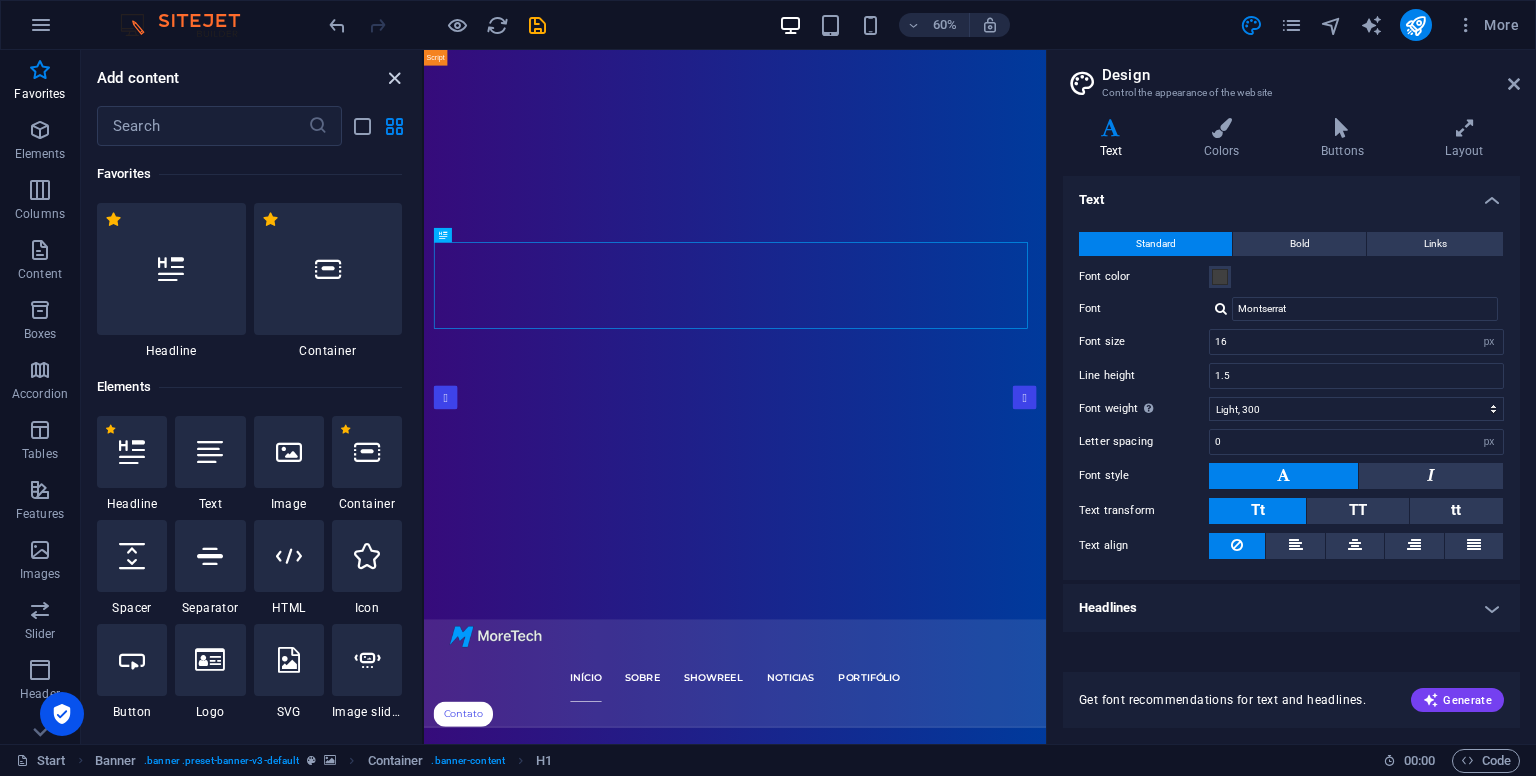 click at bounding box center [394, 78] 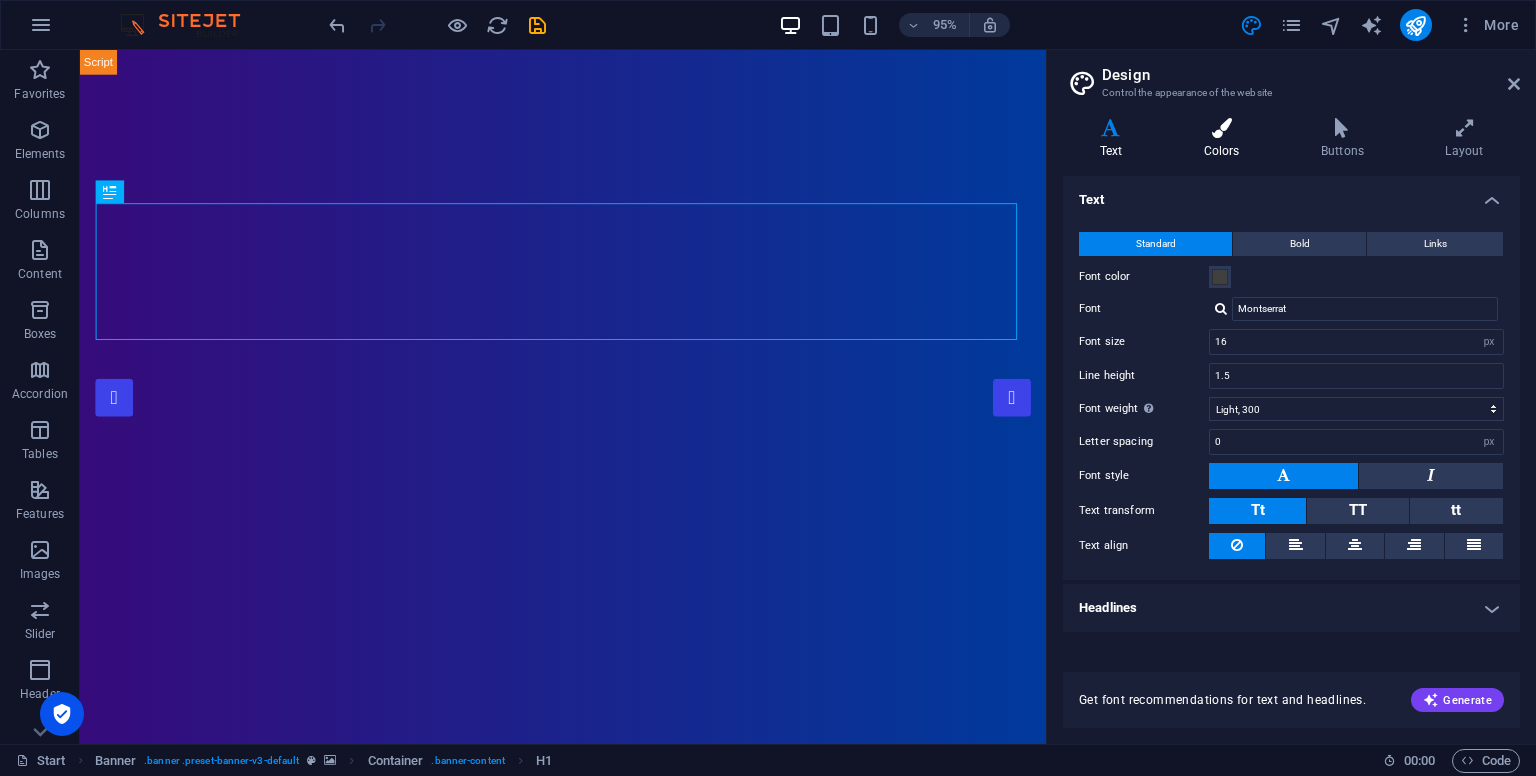 click at bounding box center [1221, 128] 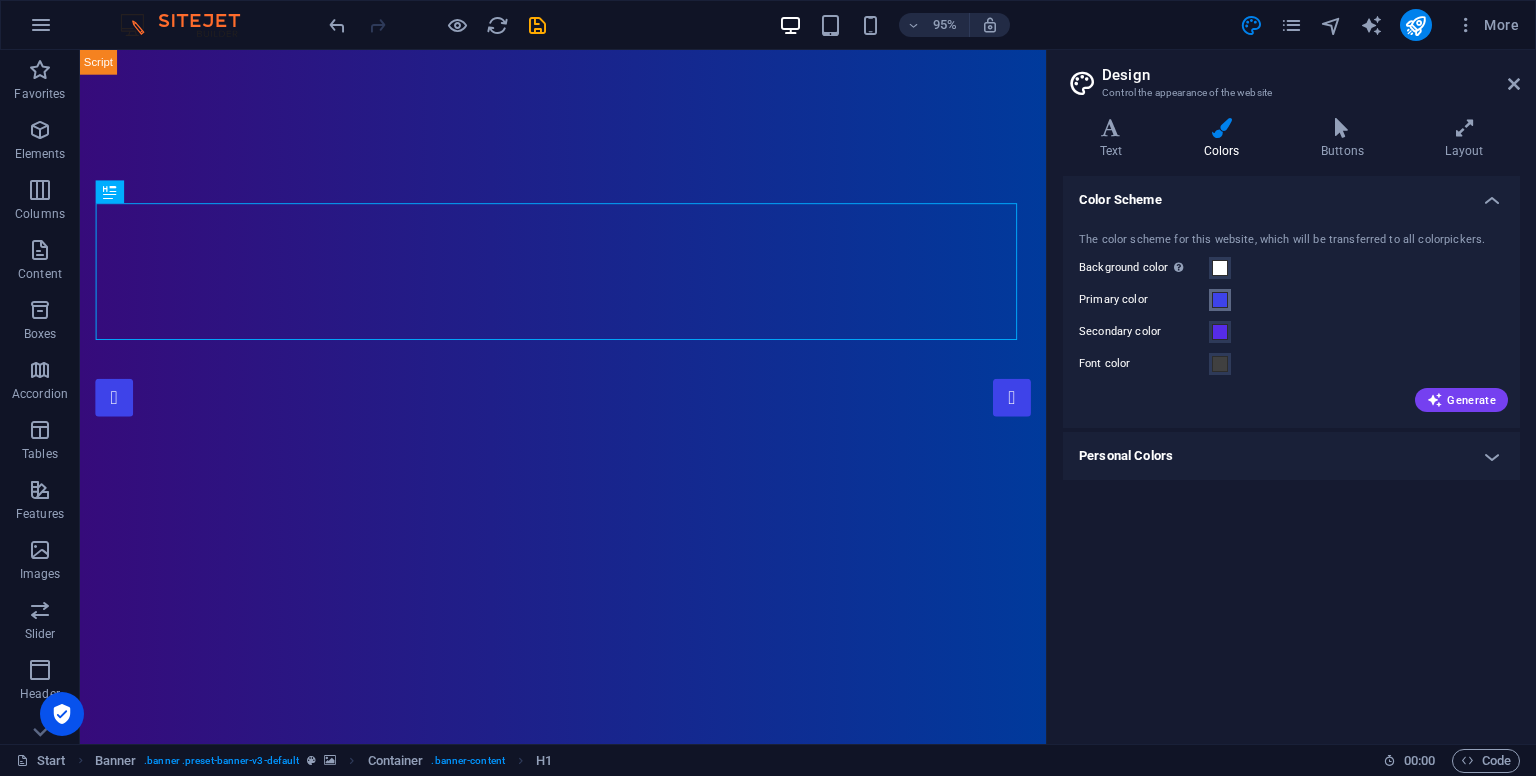click at bounding box center [1220, 300] 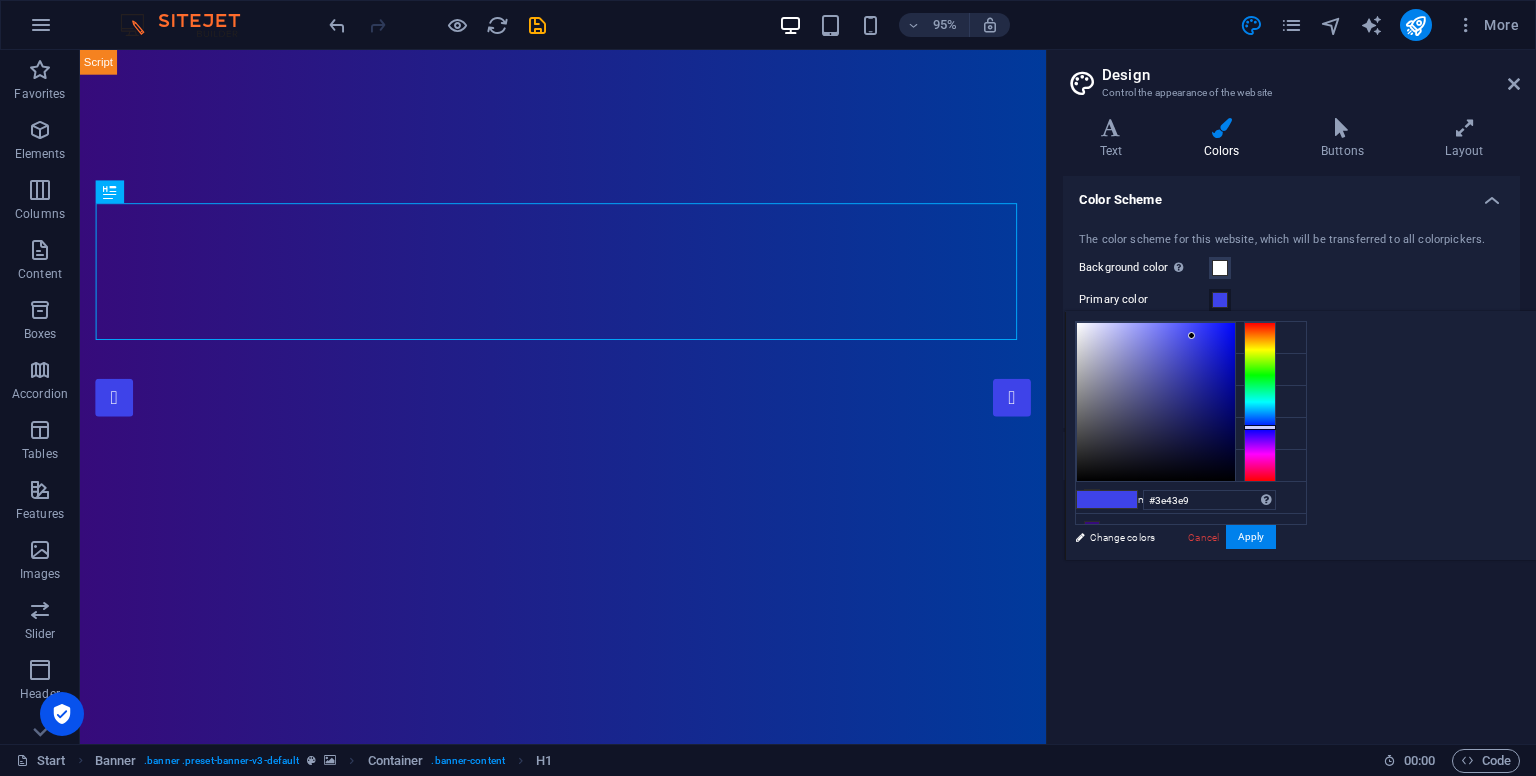 type 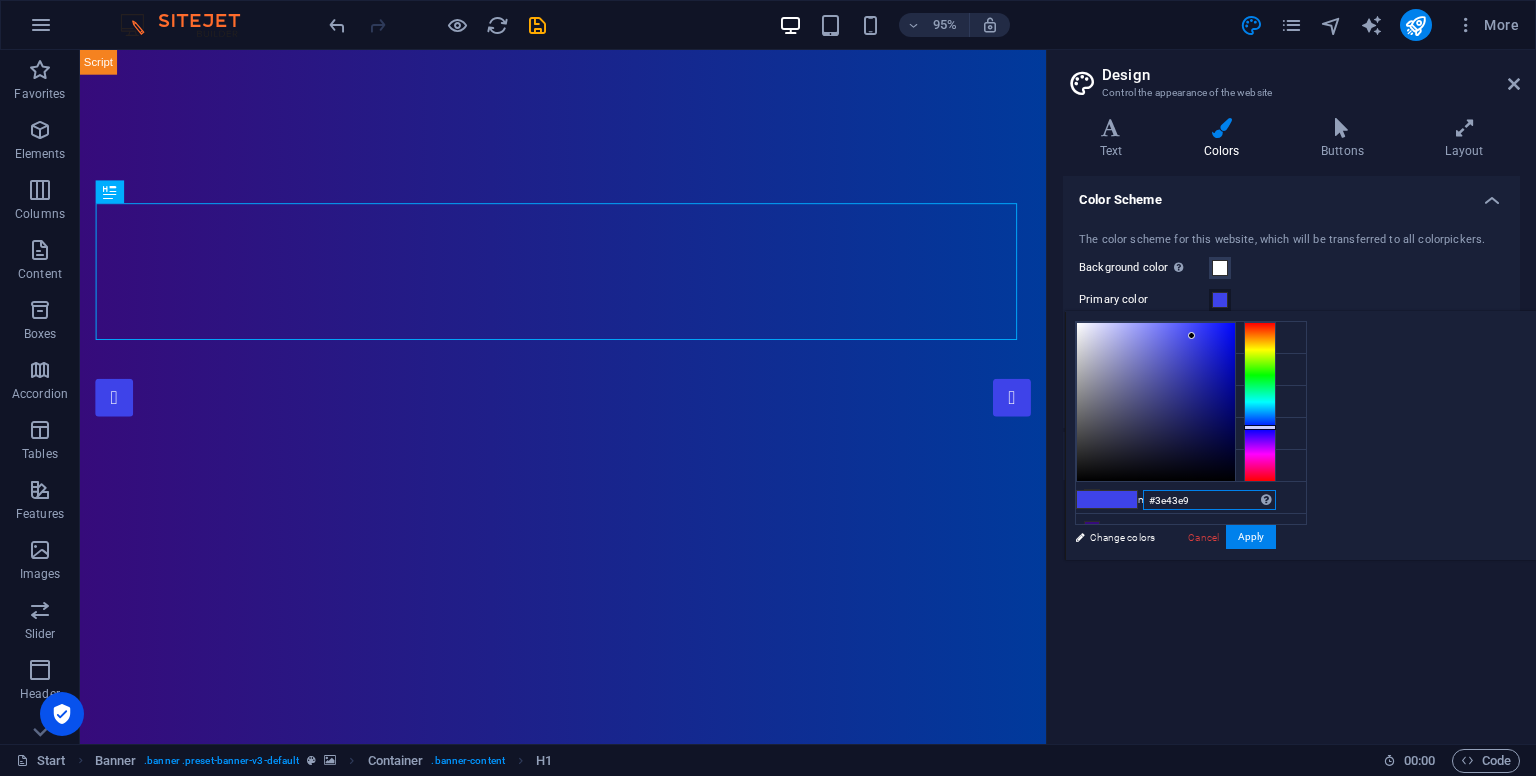 click on "#3e43e9" at bounding box center (1209, 500) 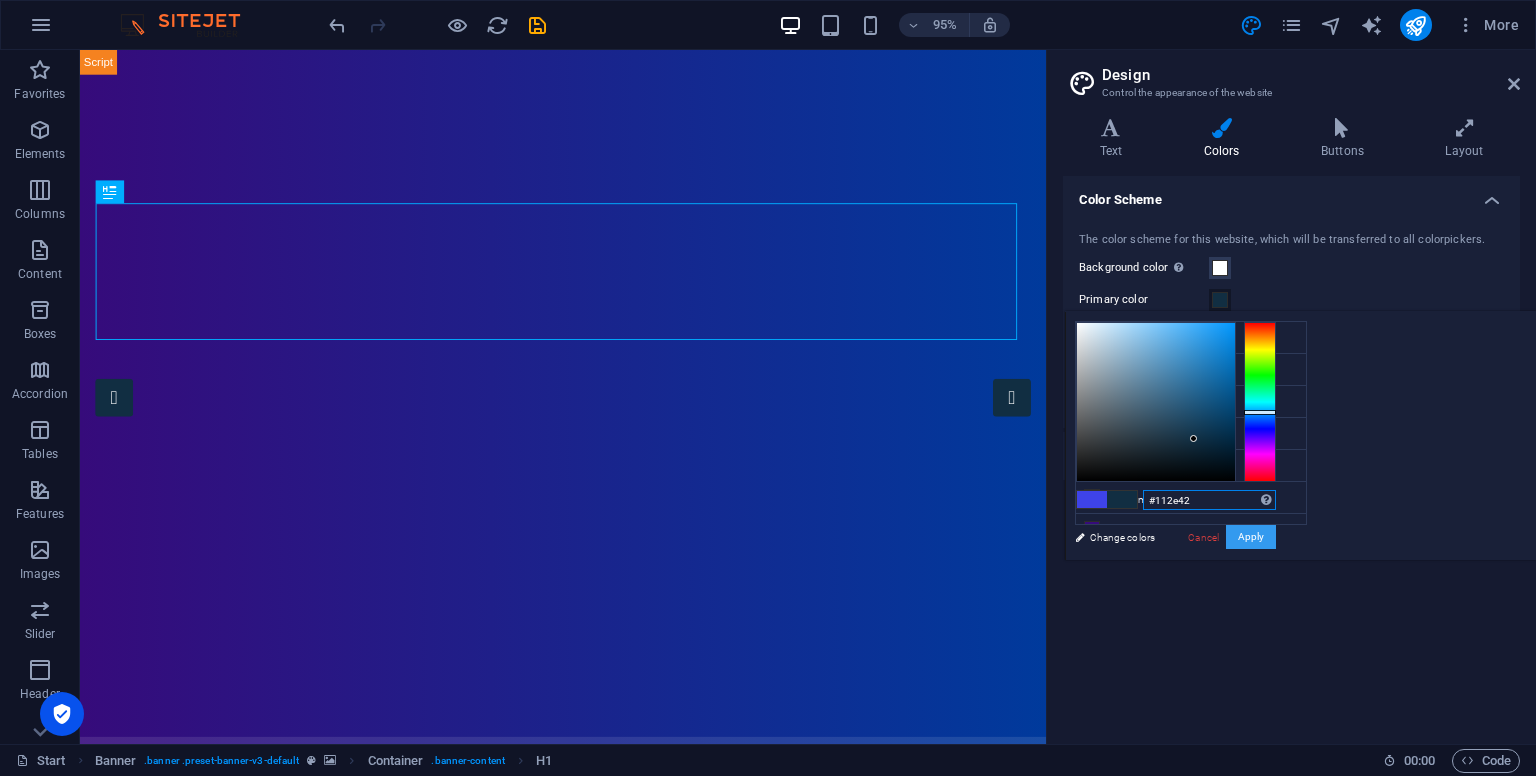 type on "#112e42" 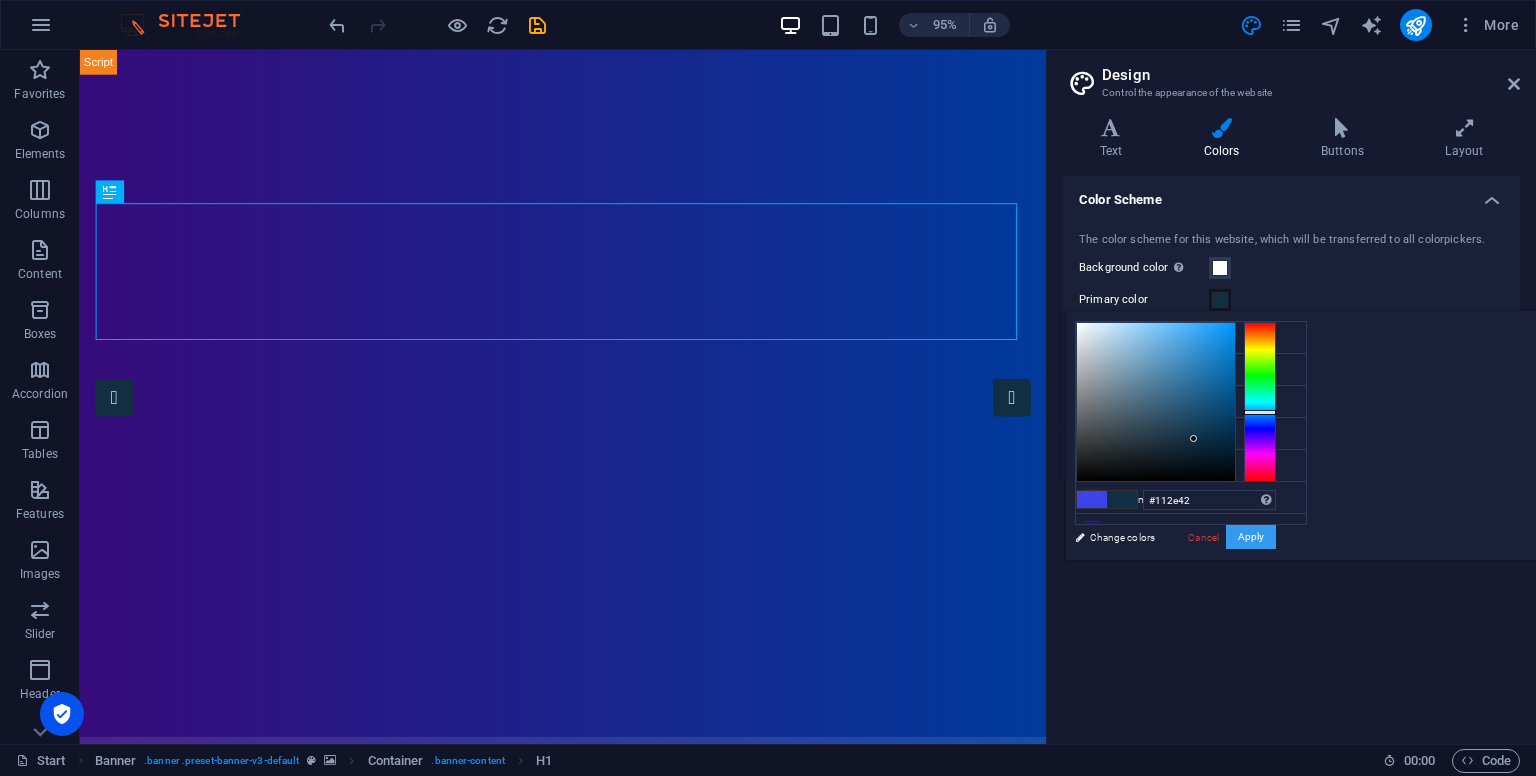 click on "Apply" at bounding box center [1251, 537] 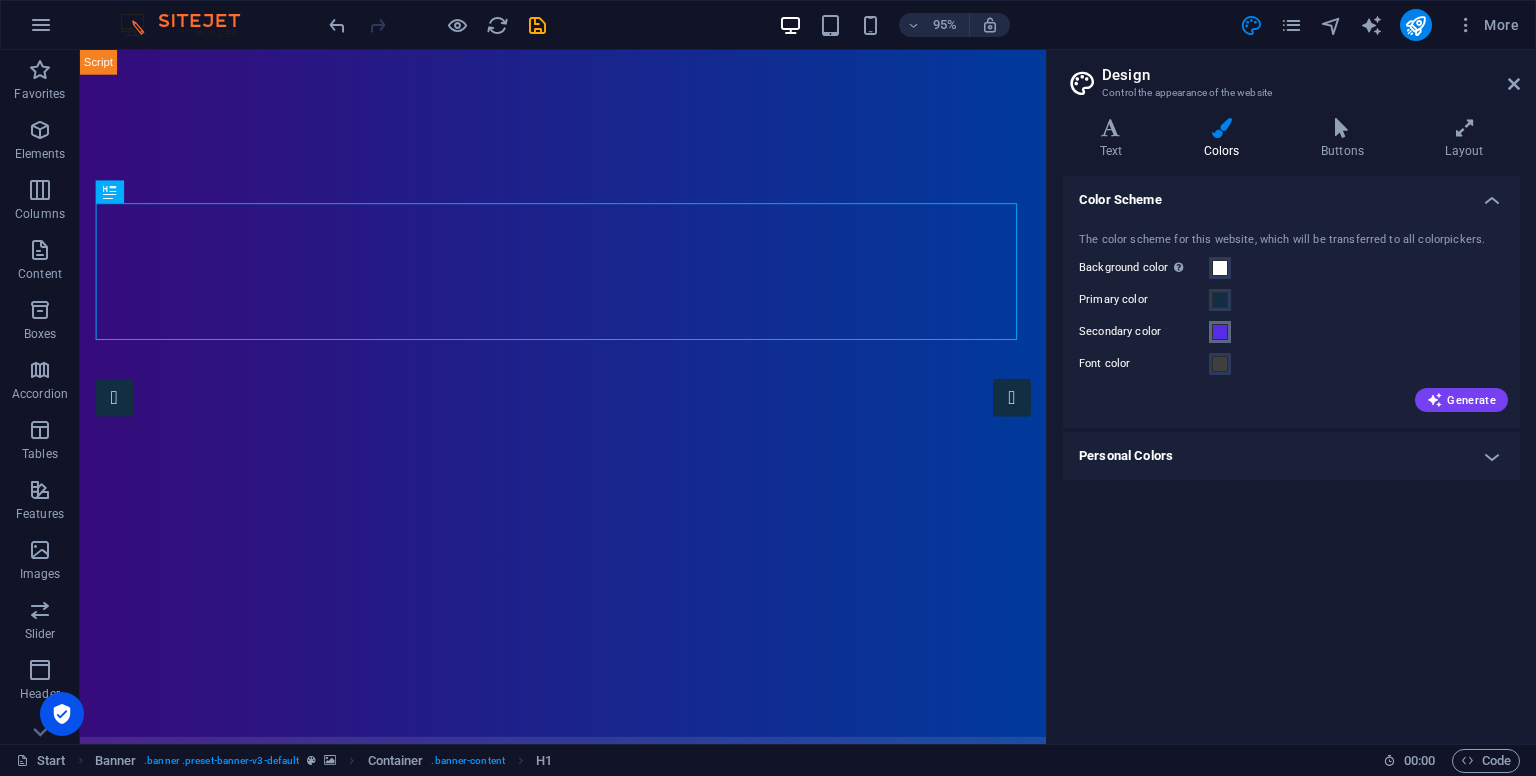 click on "Secondary color" at bounding box center [1220, 332] 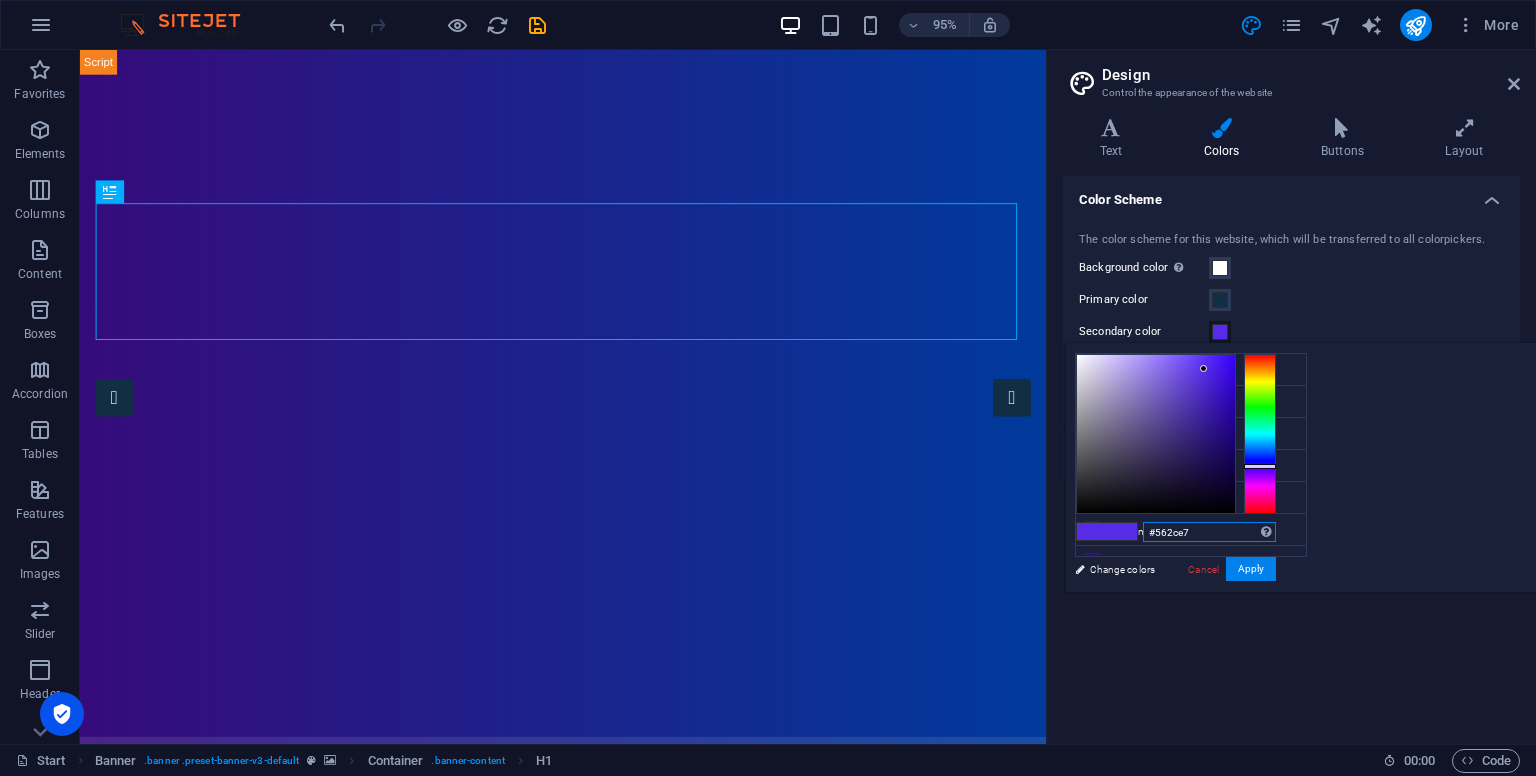 click on "#562ce7" at bounding box center (1209, 532) 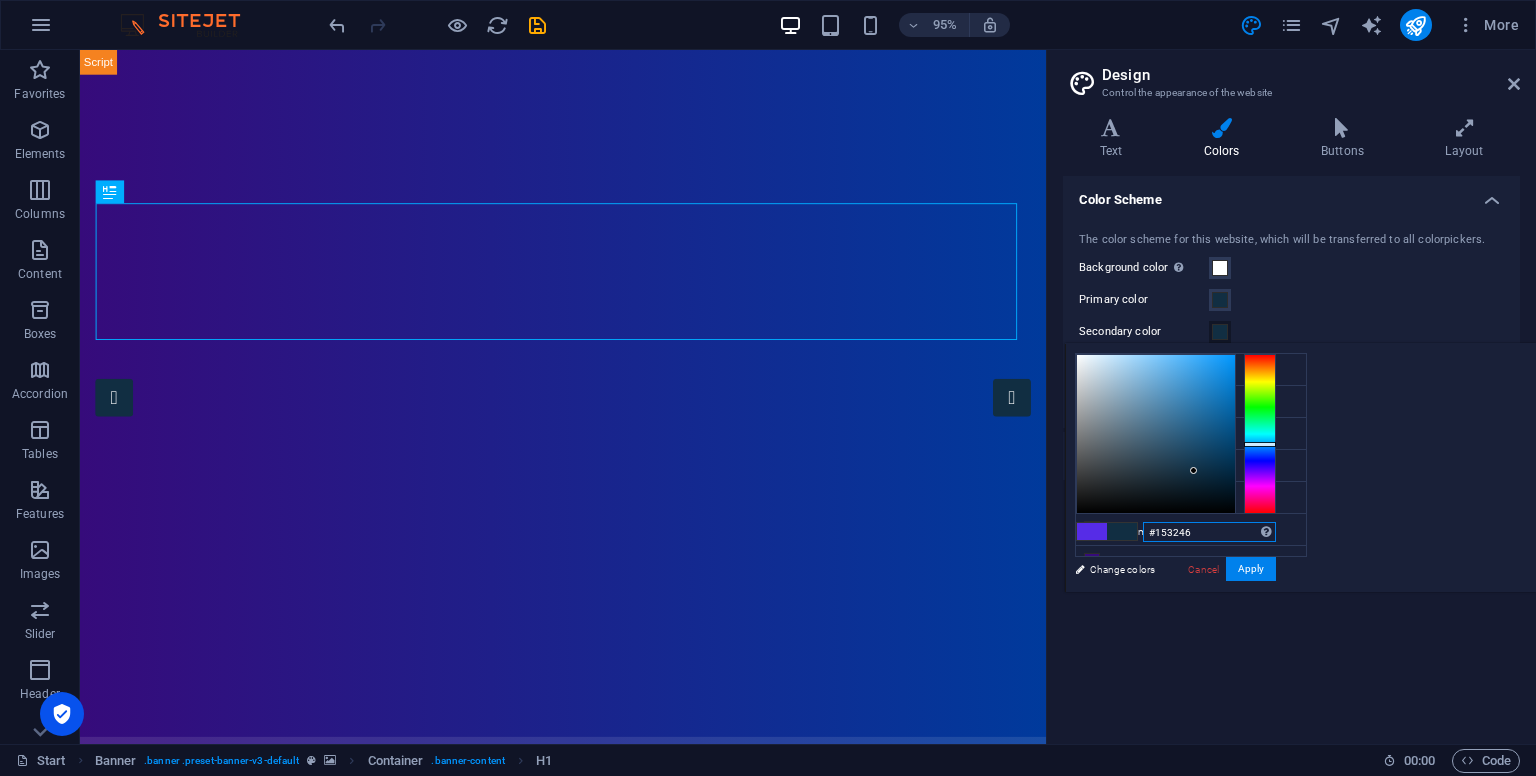 click at bounding box center [1156, 434] 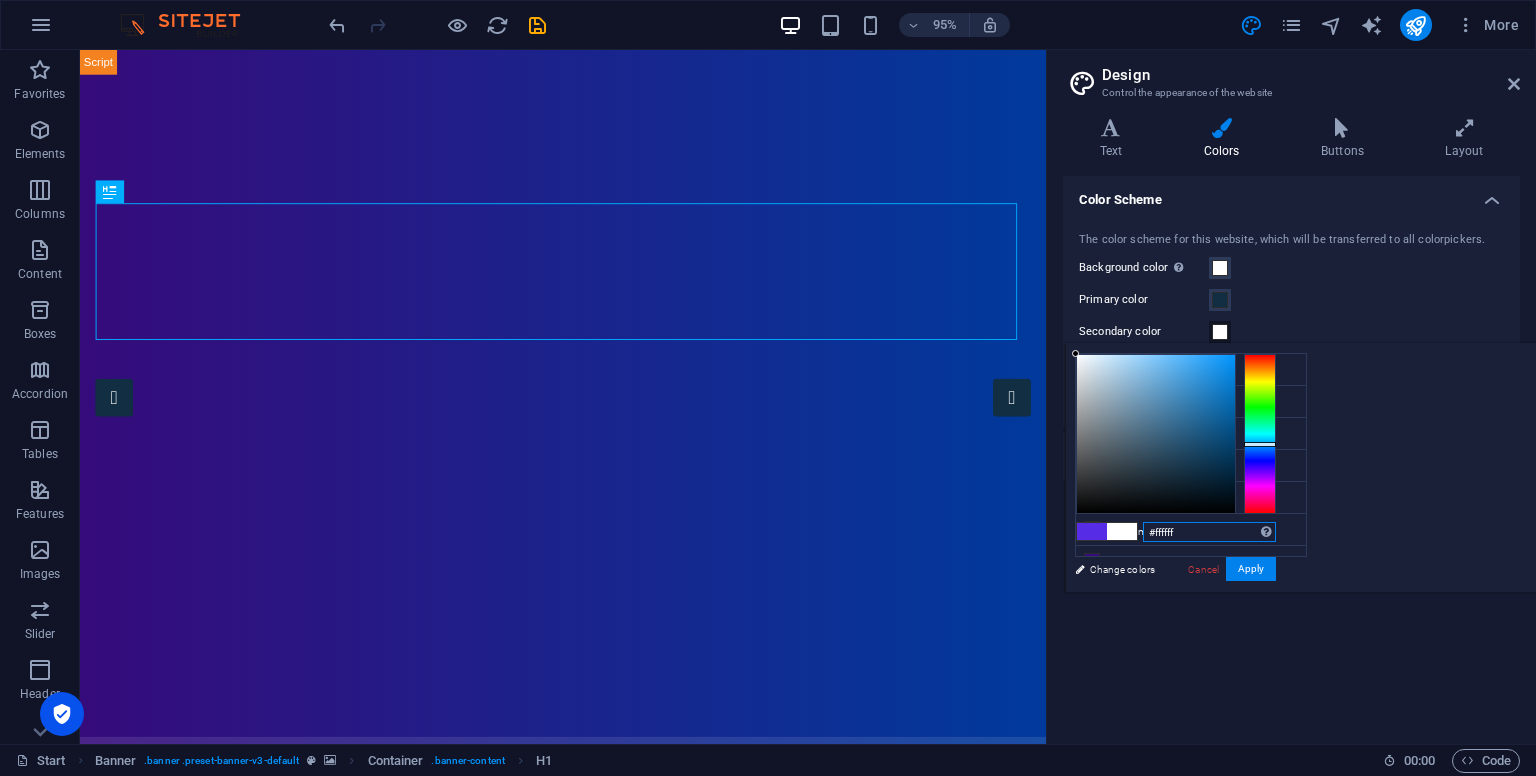 drag, startPoint x: 1438, startPoint y: 468, endPoint x: 1280, endPoint y: 340, distance: 203.34207 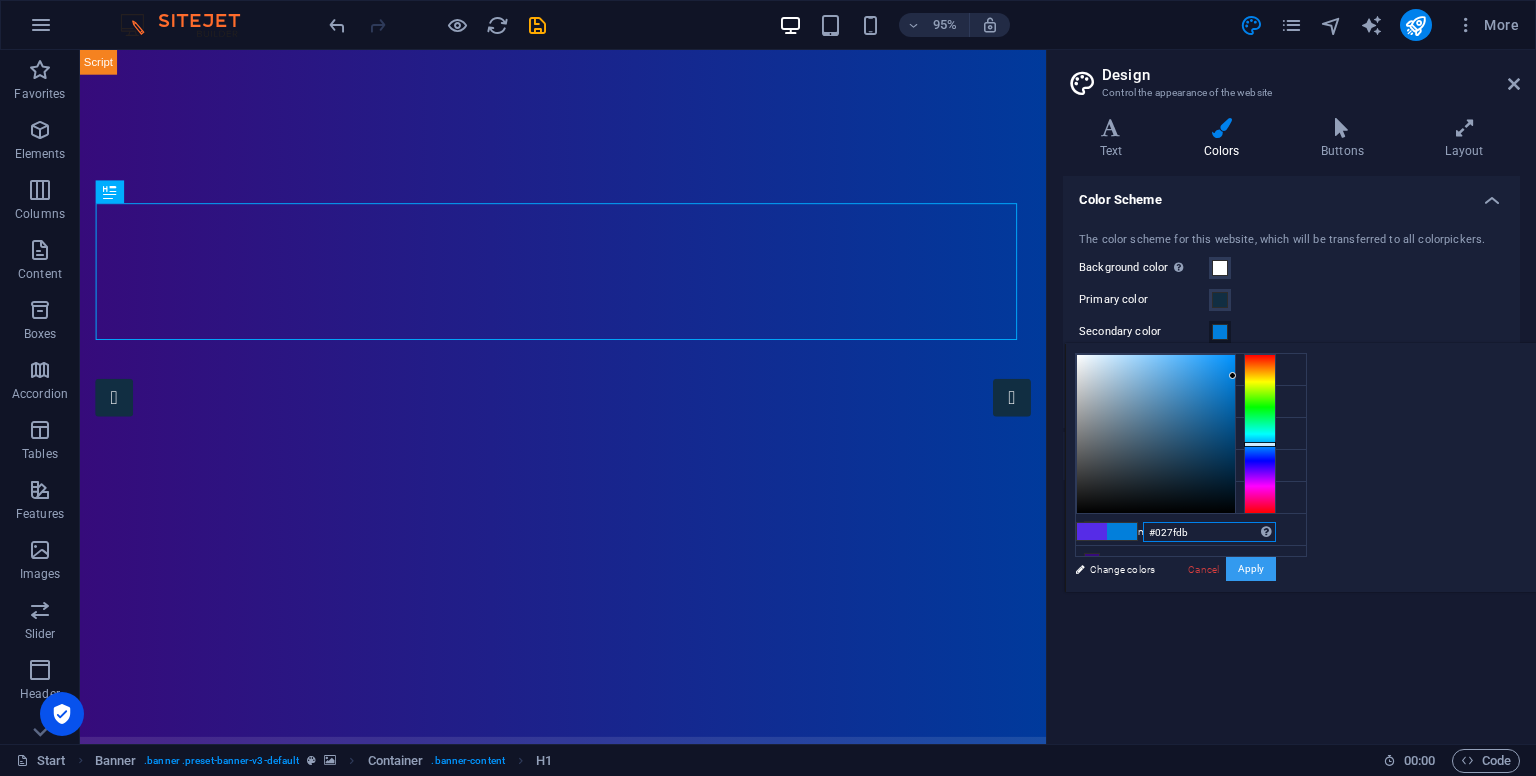 type on "#027fdb" 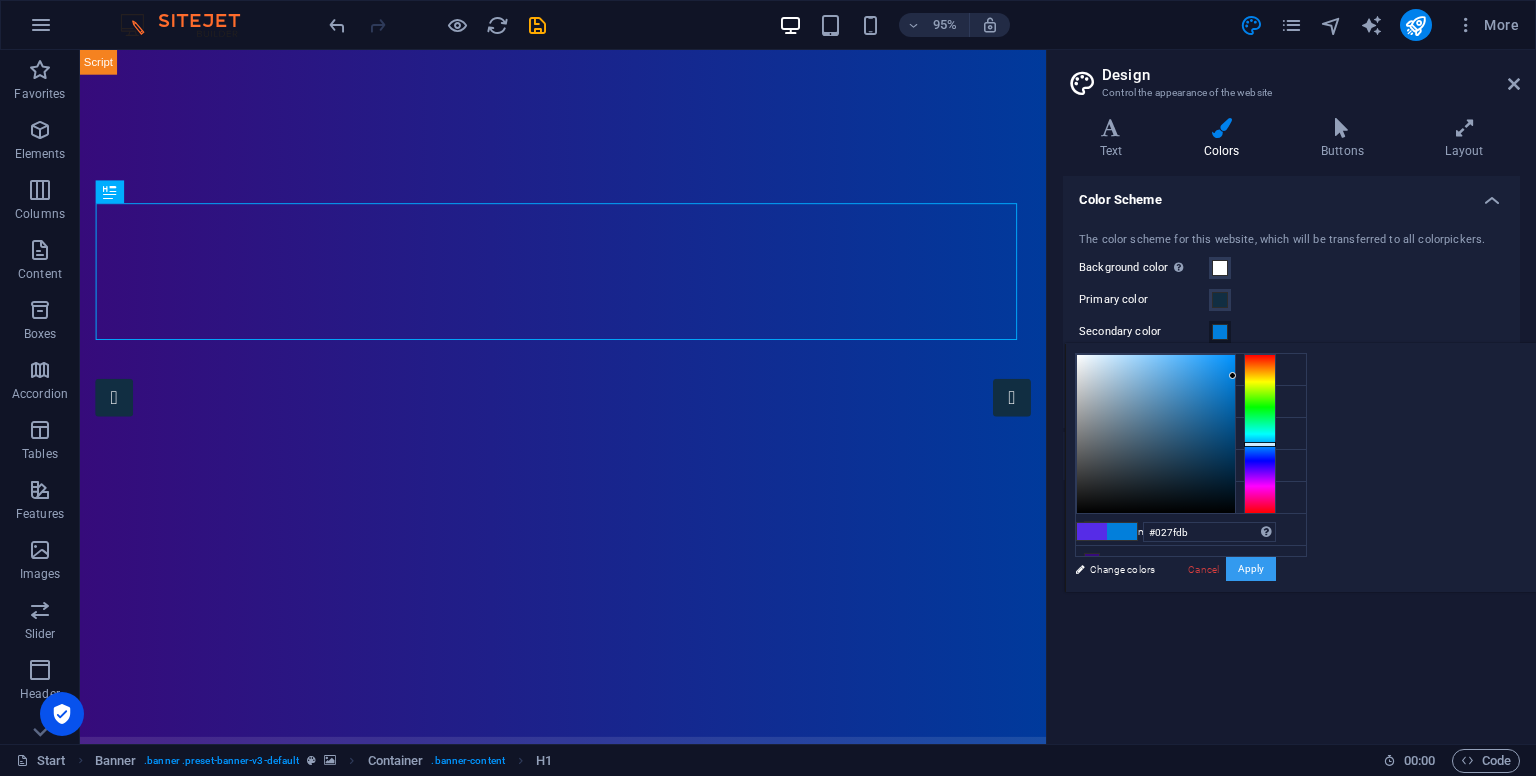 click on "Apply" at bounding box center [1251, 569] 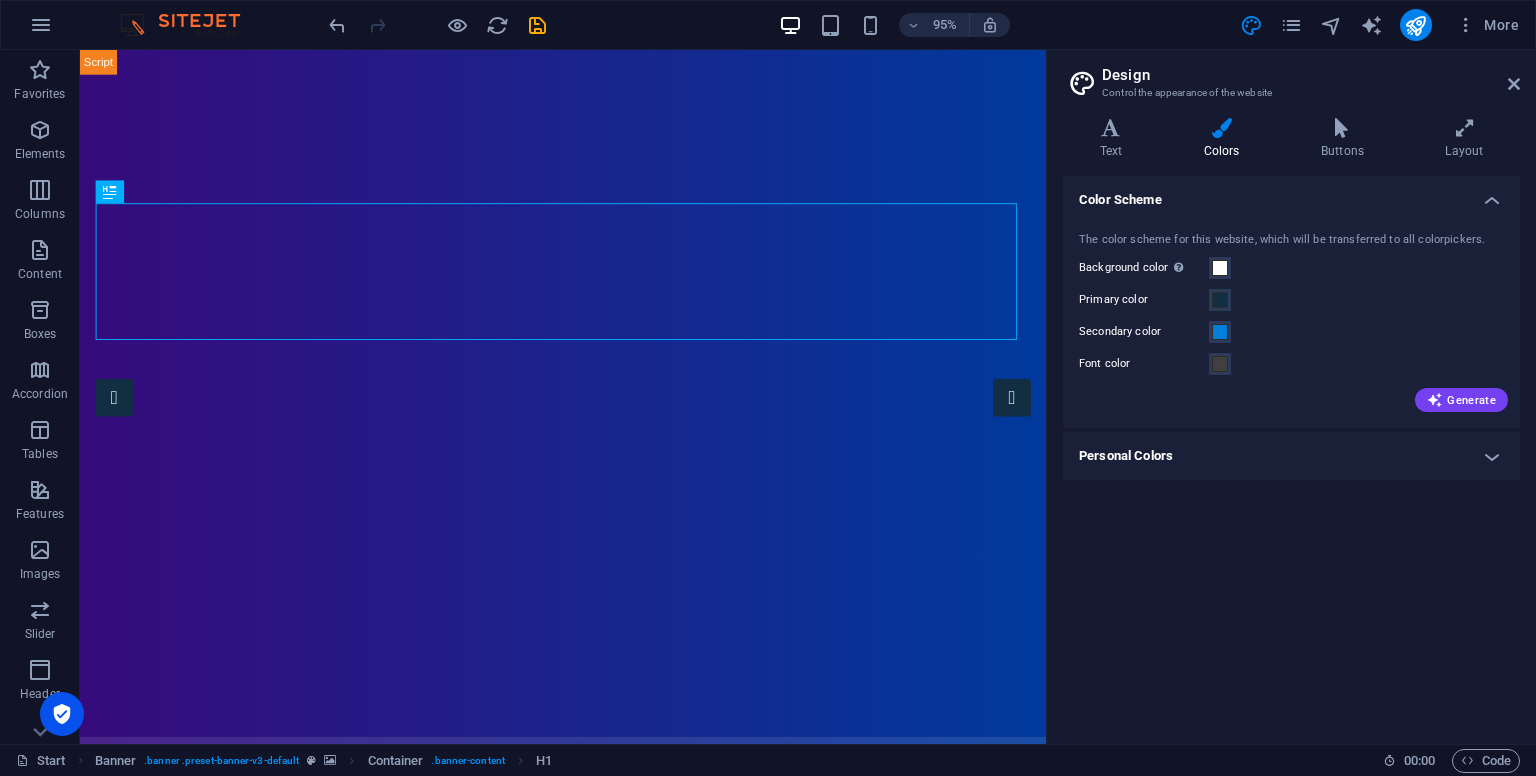 click on "Personal Colors" at bounding box center (1291, 456) 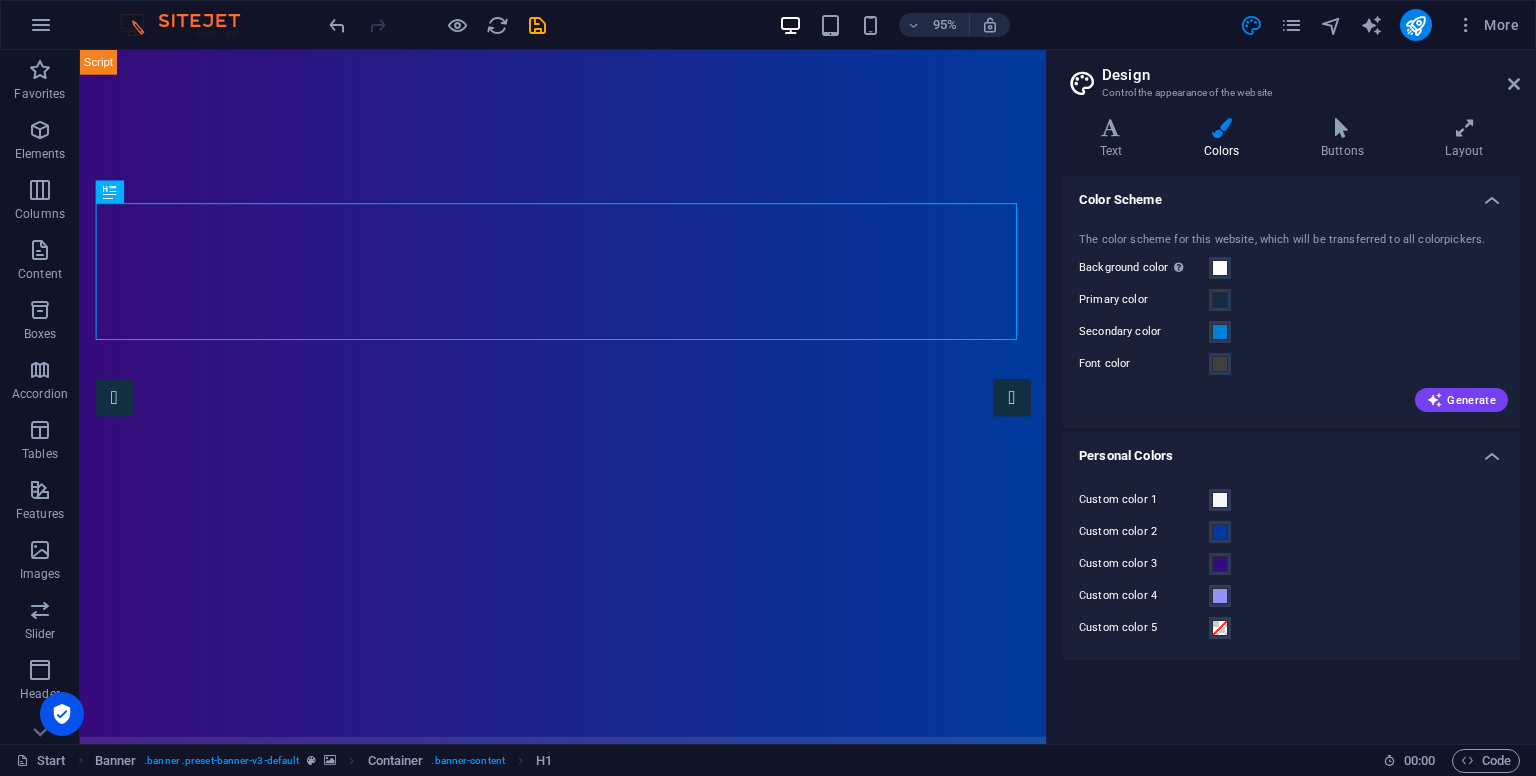 click on "Personal Colors" at bounding box center (1291, 450) 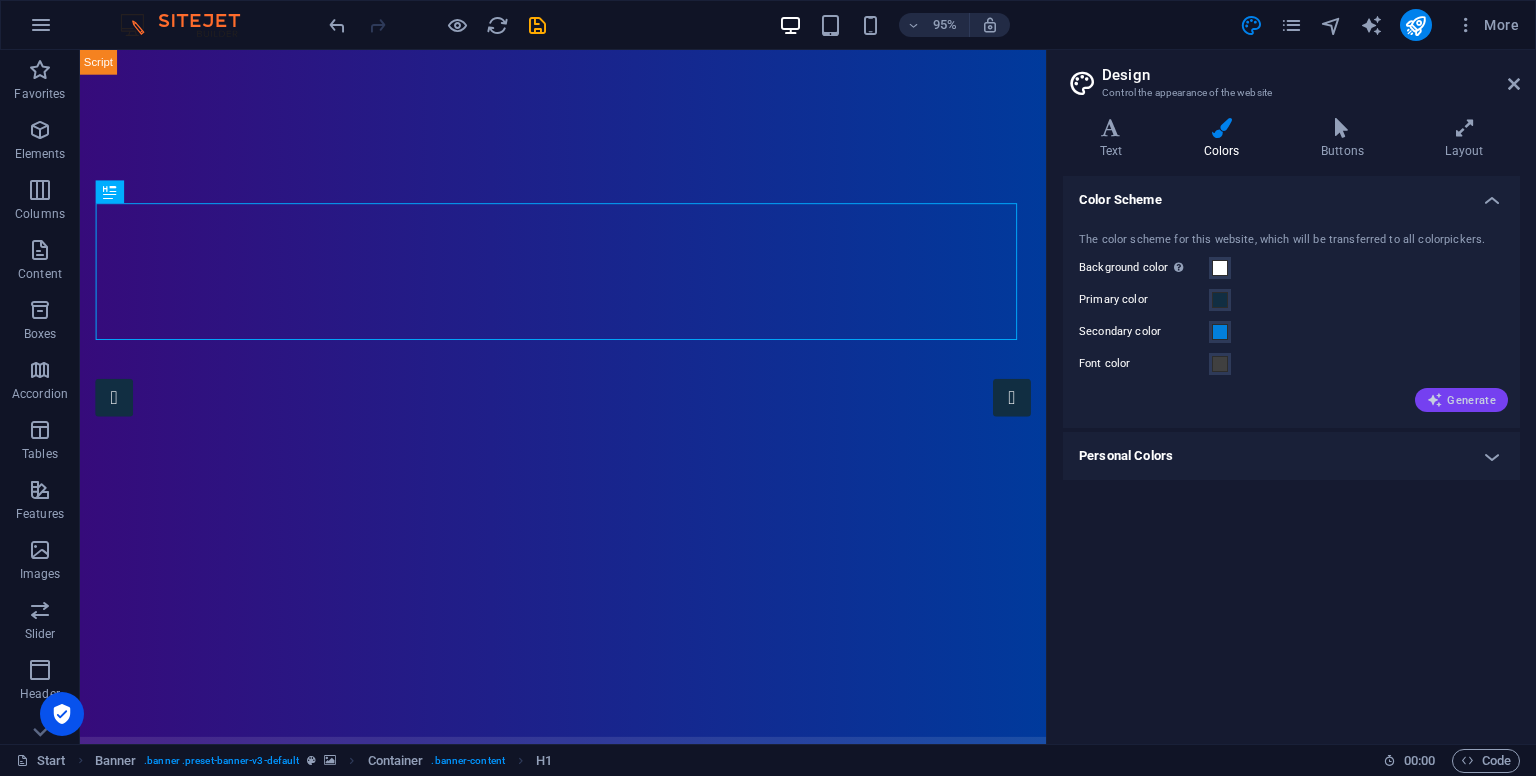 click on "Generate" at bounding box center (1461, 400) 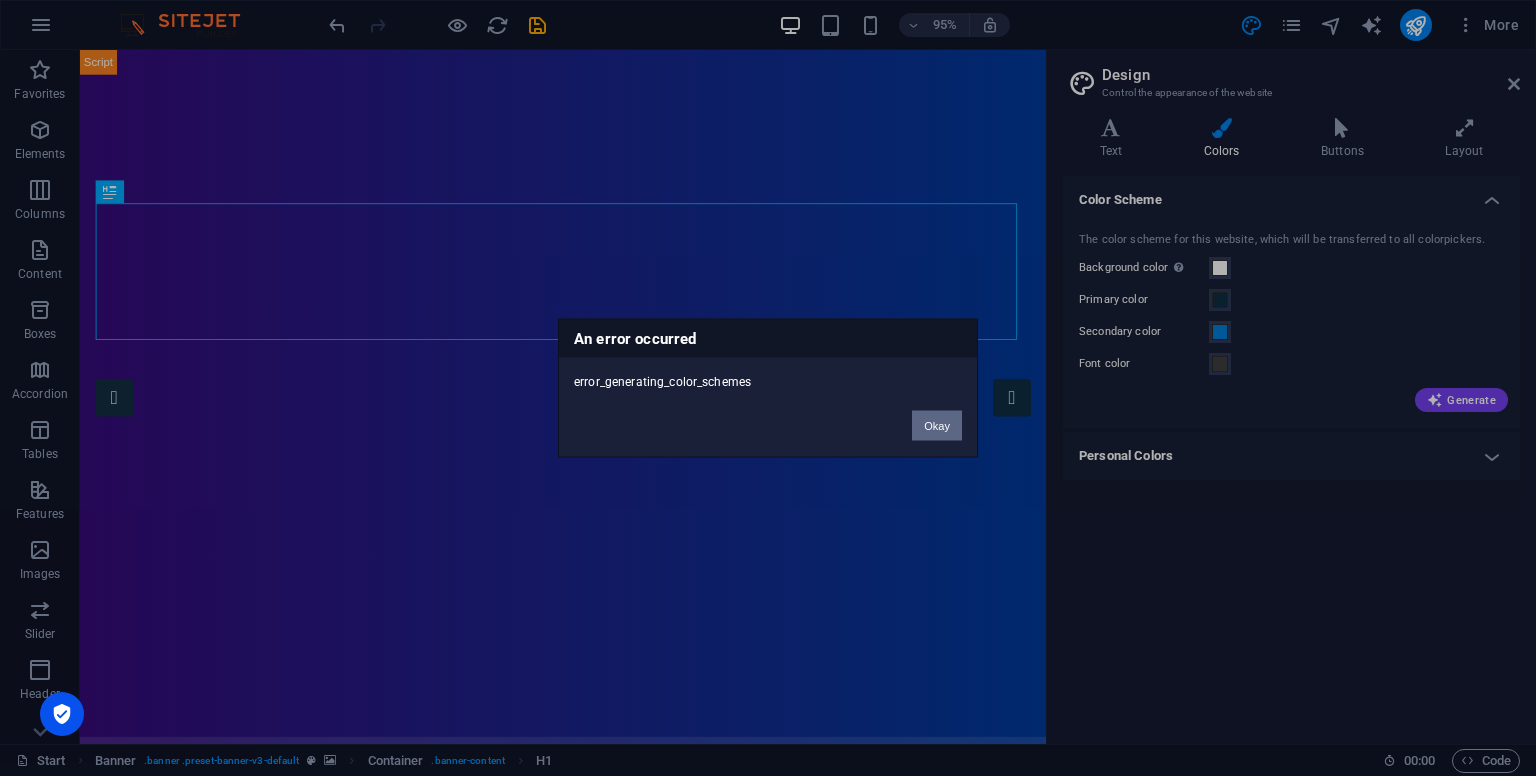 click on "Okay" at bounding box center [937, 426] 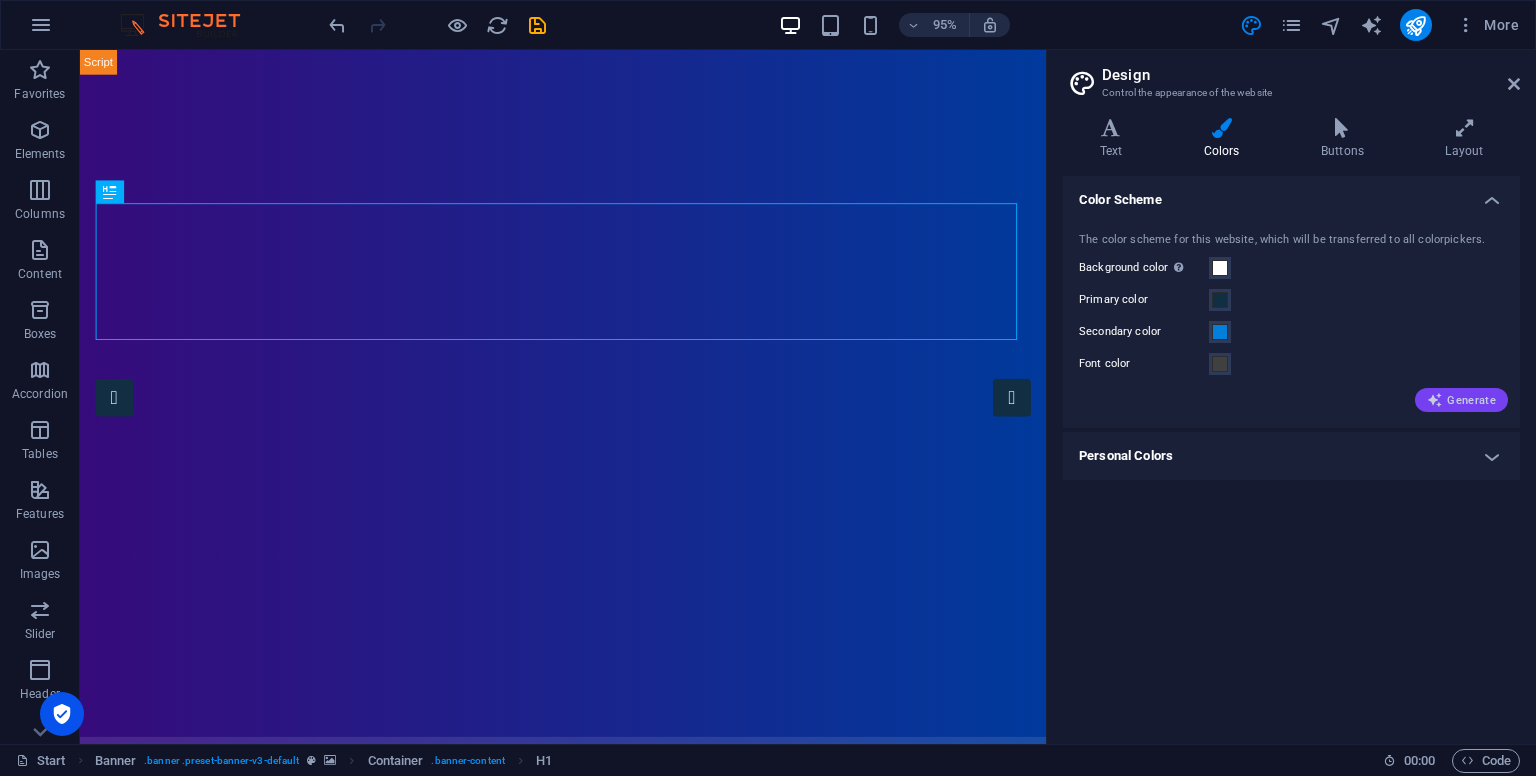 click on "Generate" at bounding box center [1461, 400] 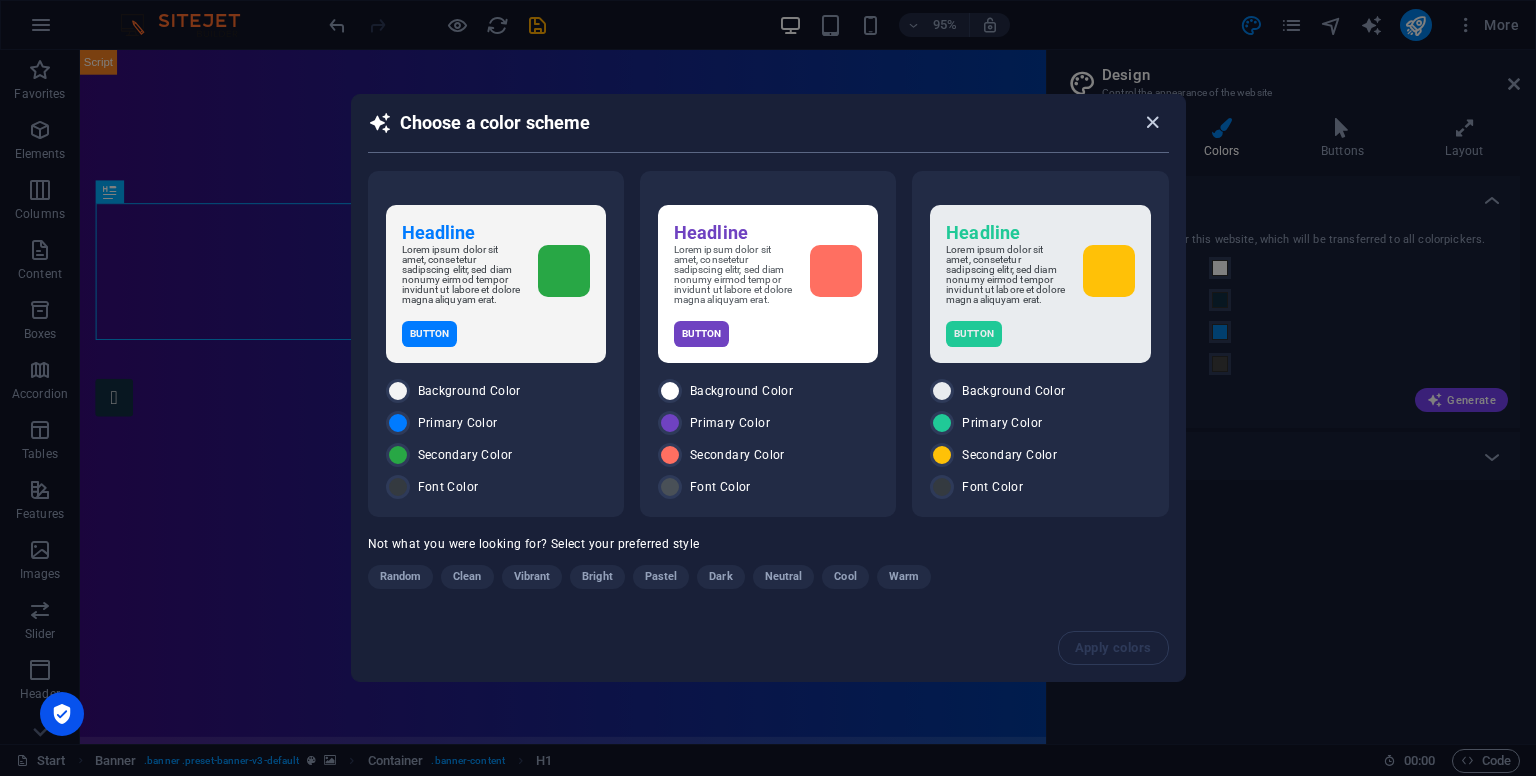 click at bounding box center [1152, 122] 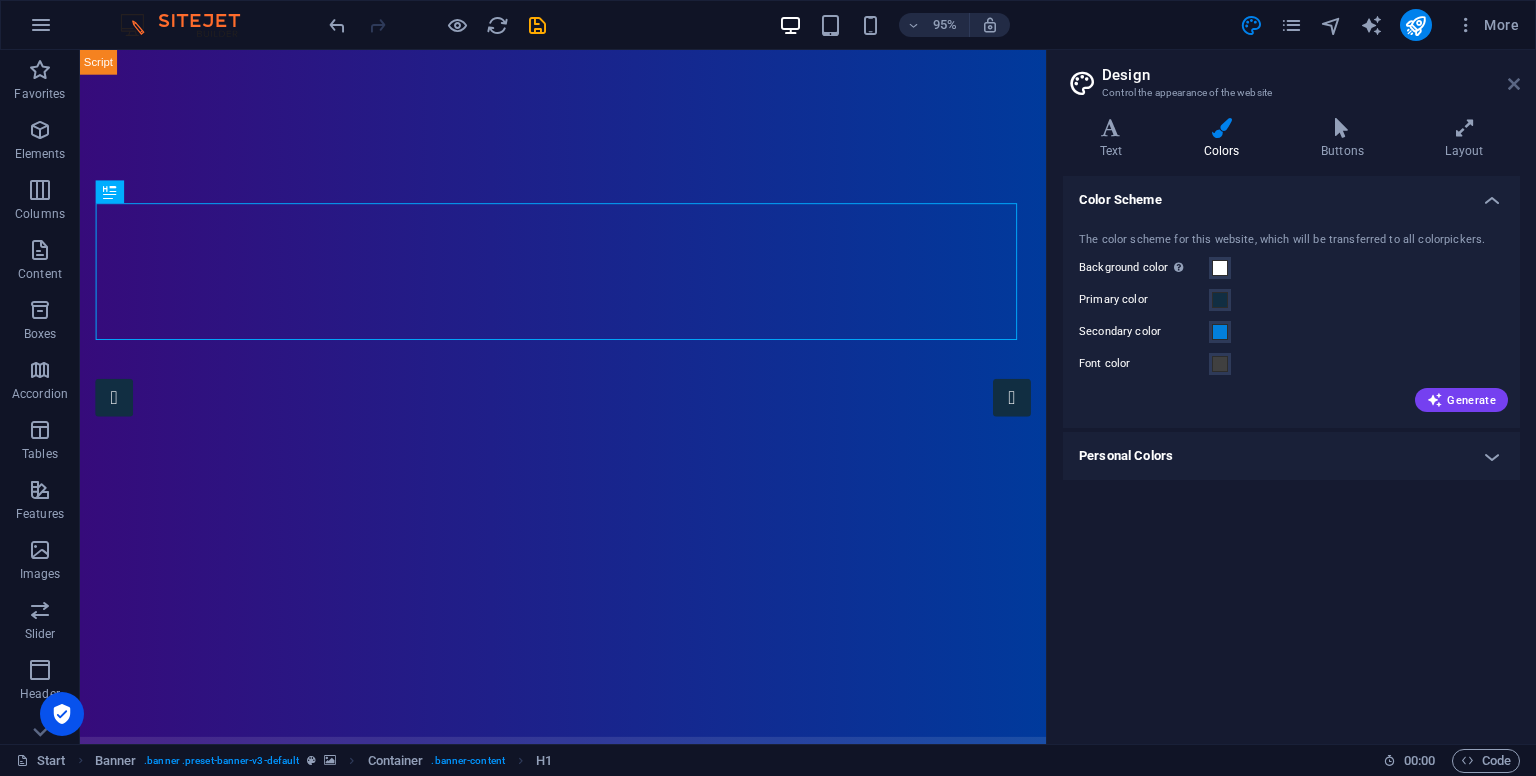 click at bounding box center [1514, 84] 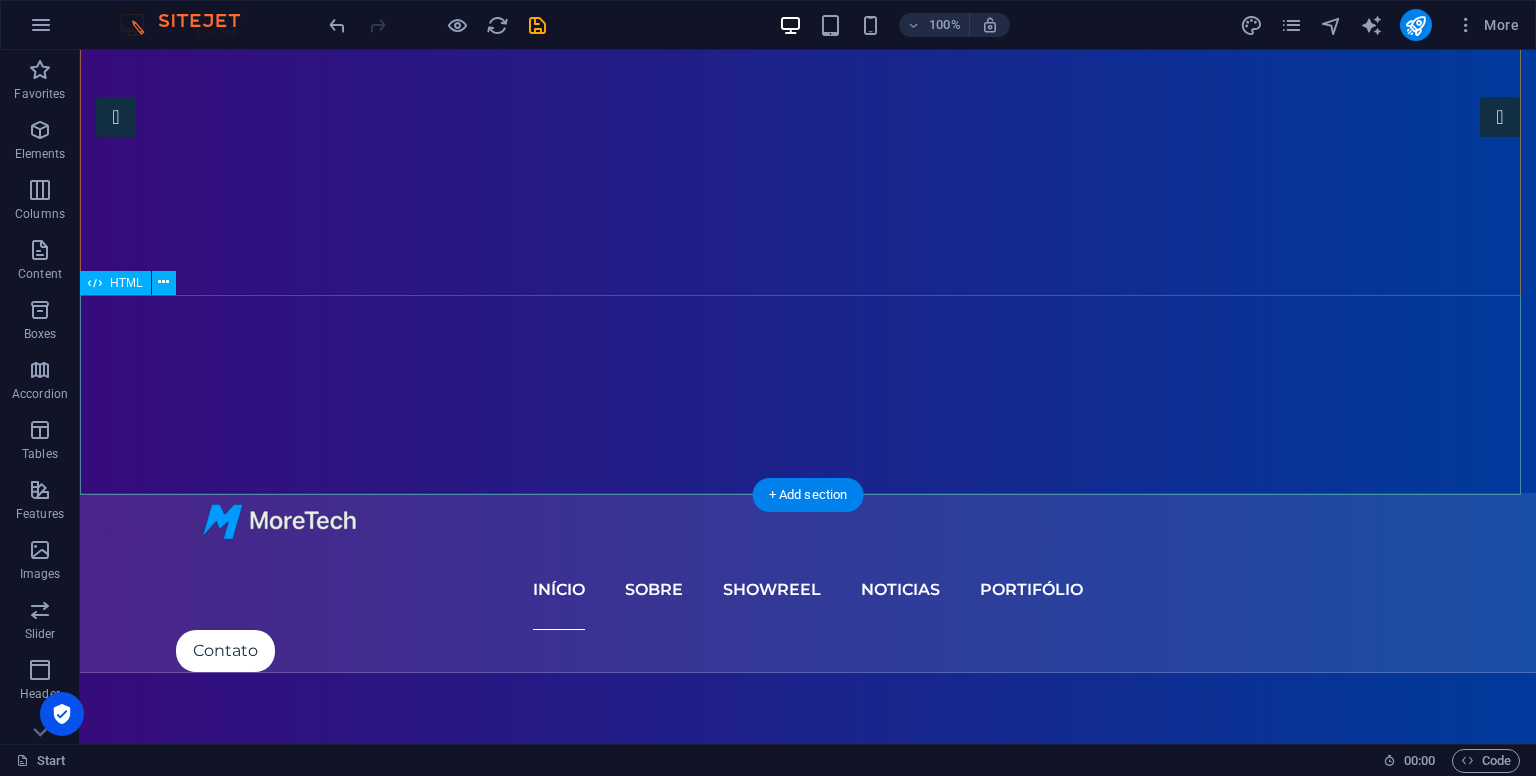 scroll, scrollTop: 0, scrollLeft: 0, axis: both 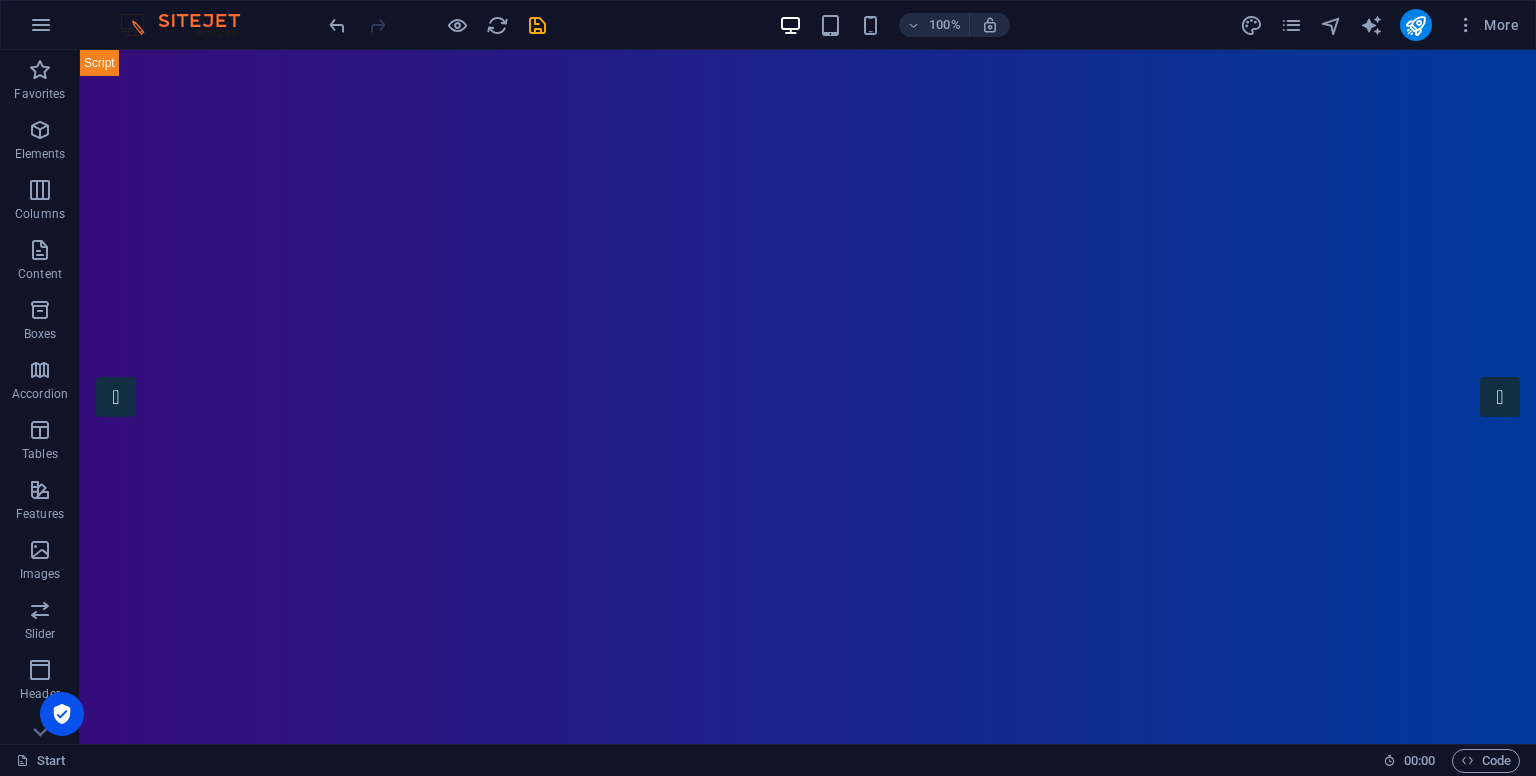 click on "100% More" at bounding box center [926, 25] 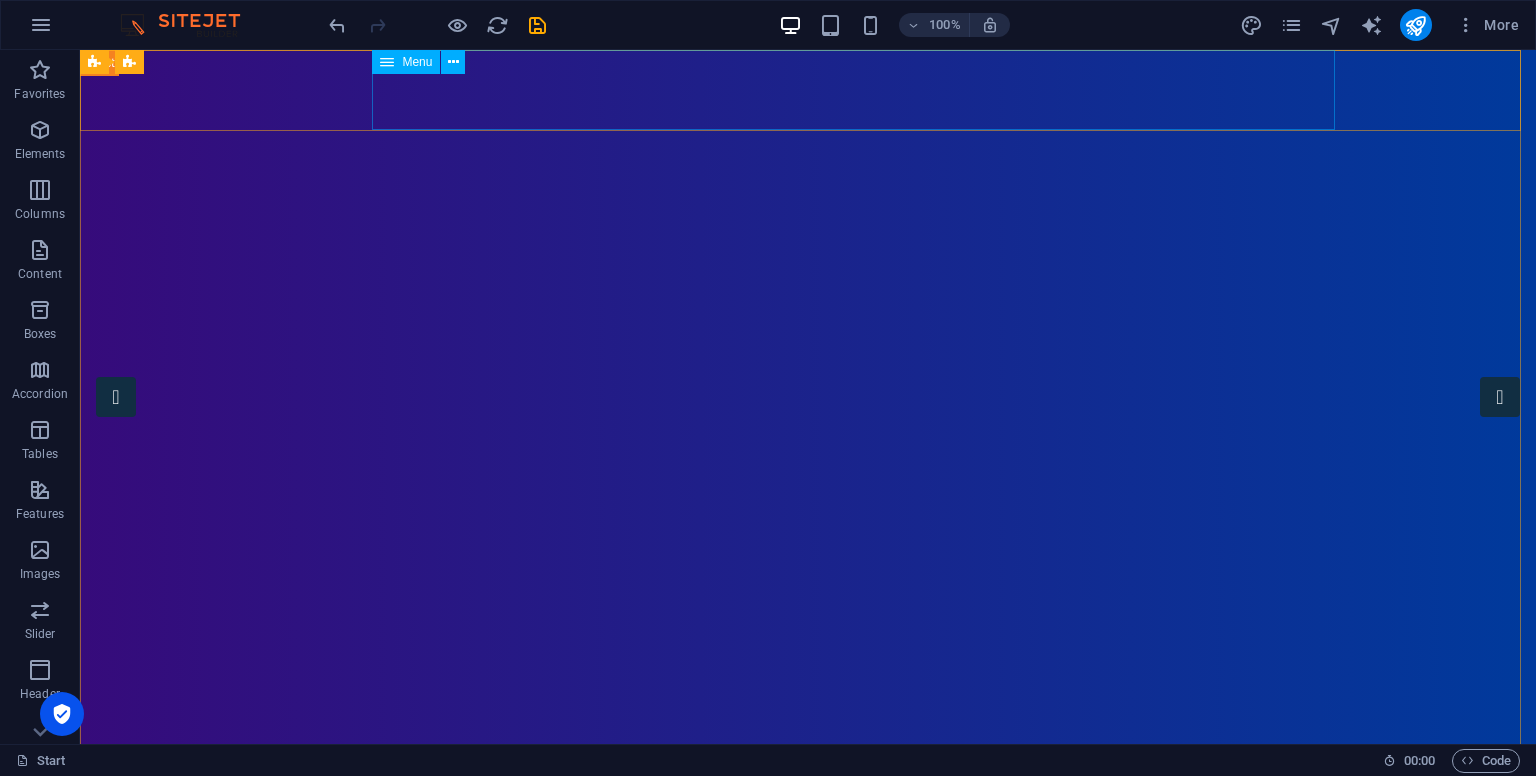 click on "Menu" at bounding box center (425, 62) 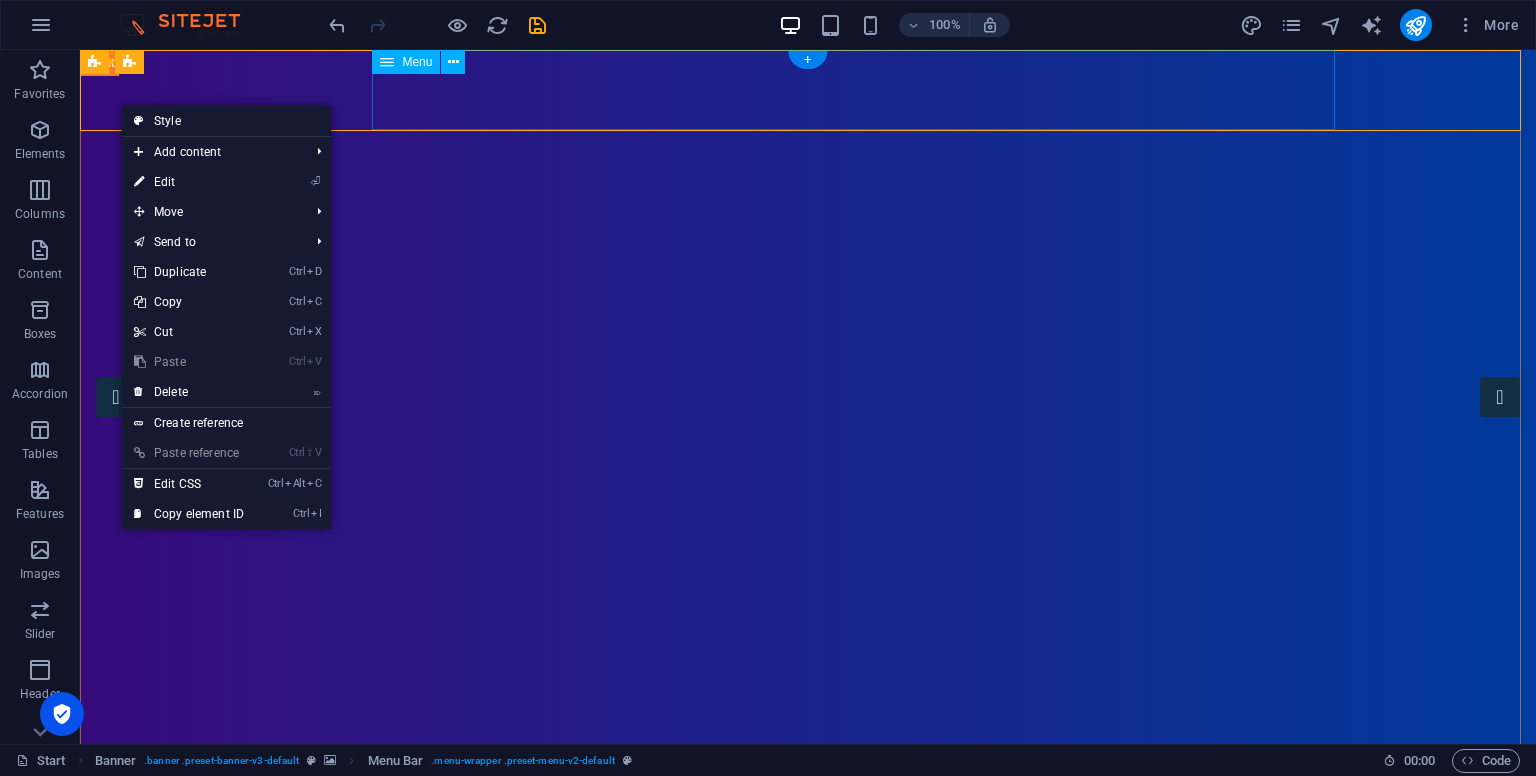 click on "Início Sobre Showreel Noticias Portifólio" at bounding box center (808, 870) 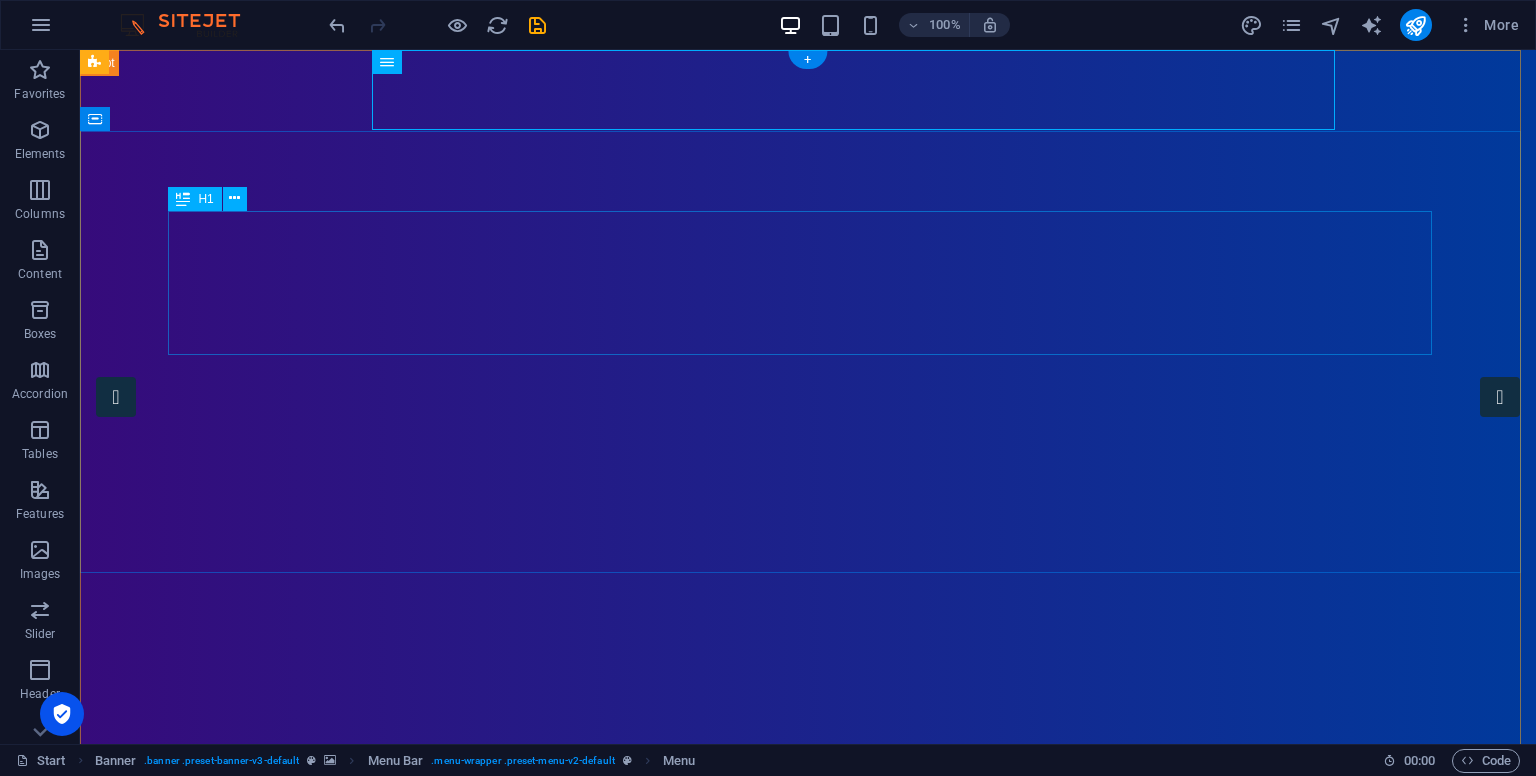 click on "[DOMAIN_NAME]" at bounding box center [808, 1105] 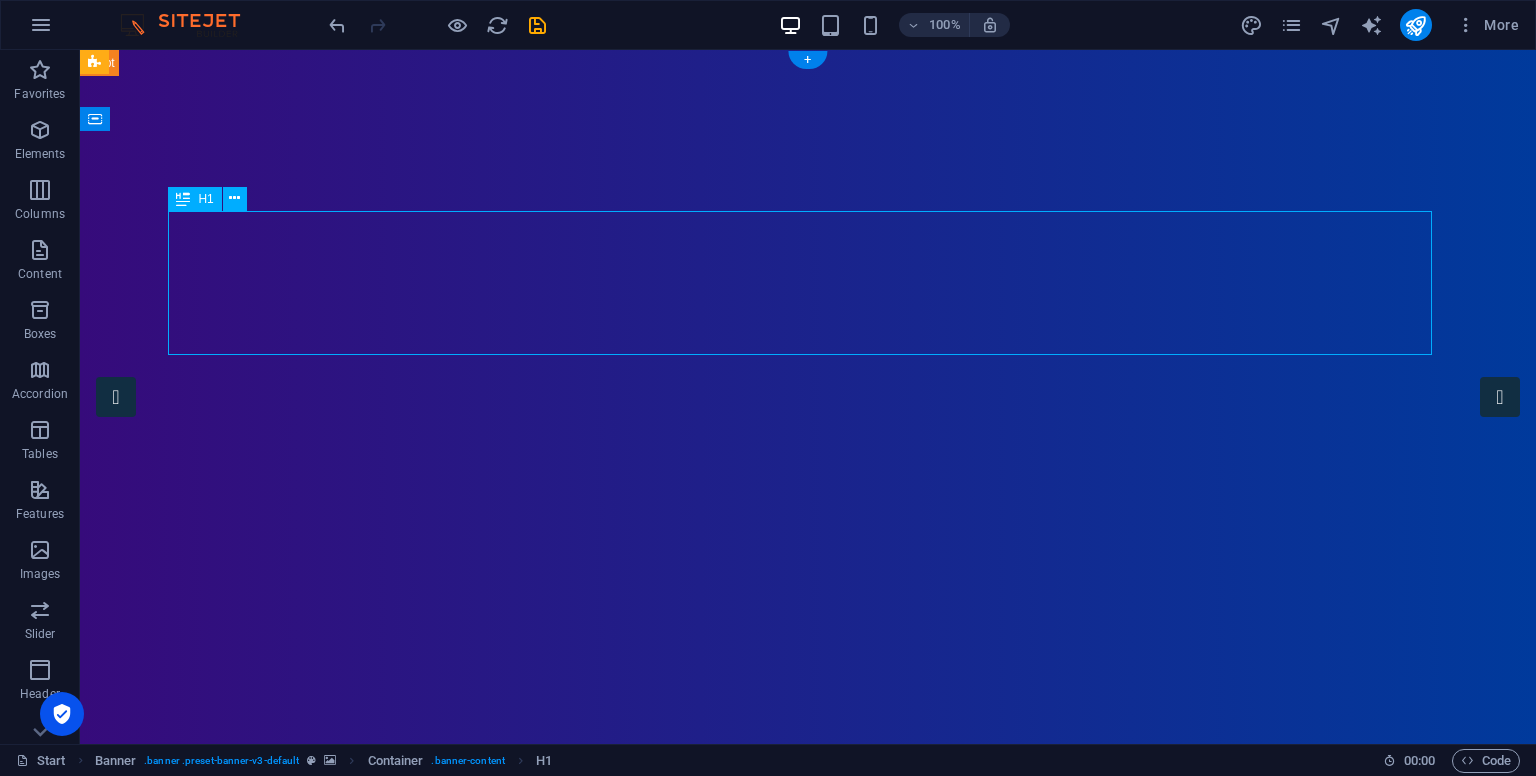 click on "[DOMAIN_NAME]" at bounding box center [808, 1105] 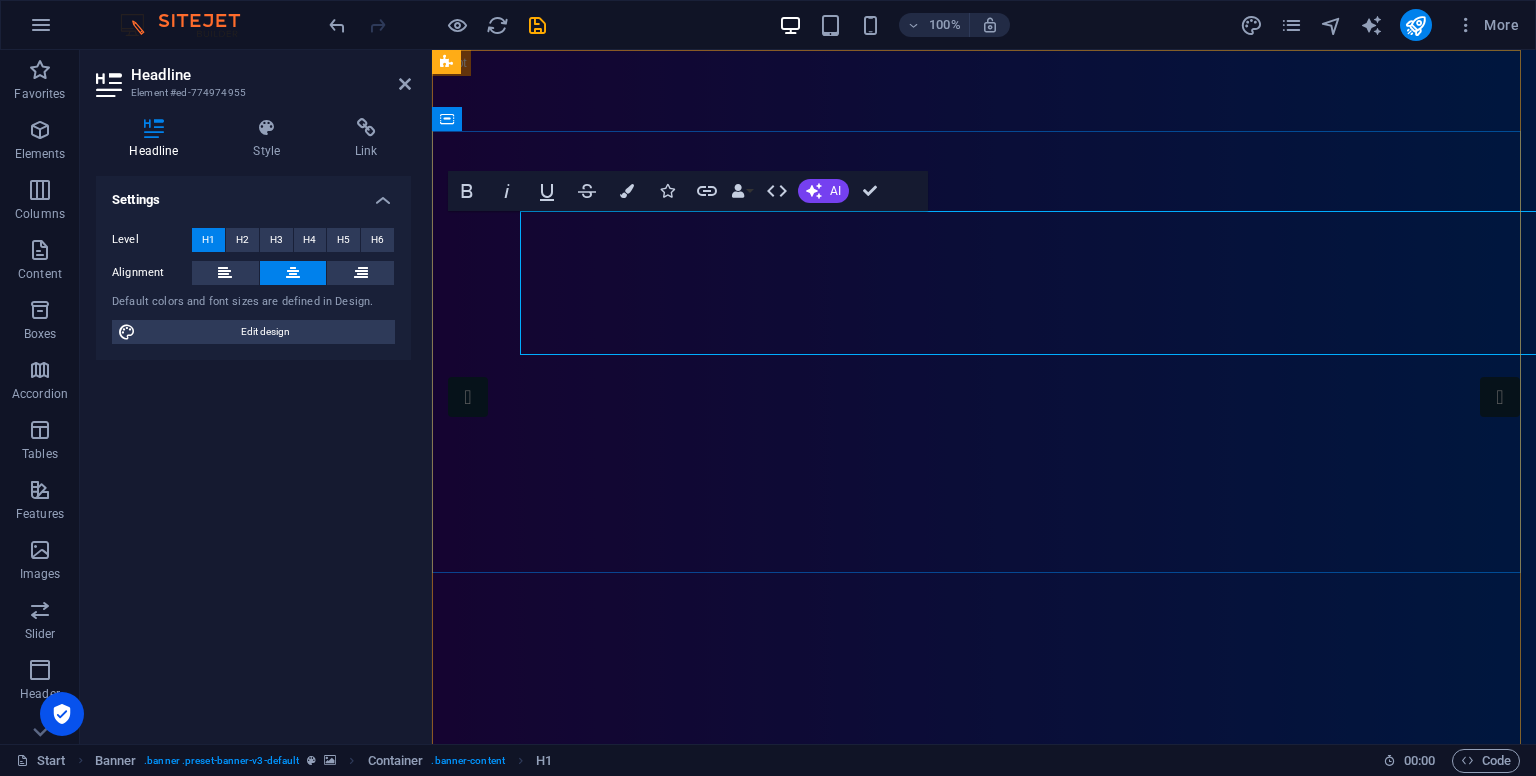 click on "[DOMAIN_NAME] Simply Fast Software" at bounding box center (984, 1174) 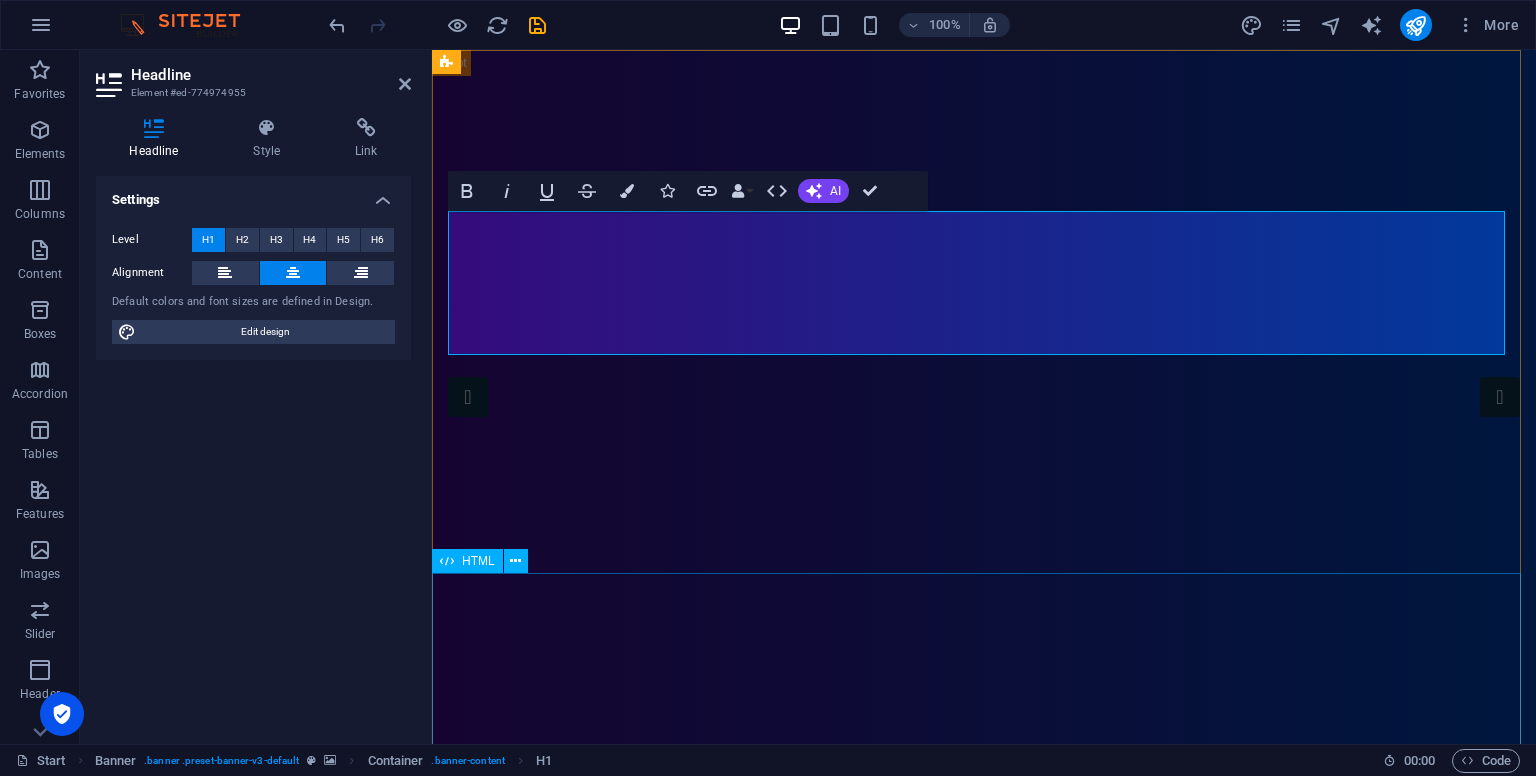 click at bounding box center [984, 1495] 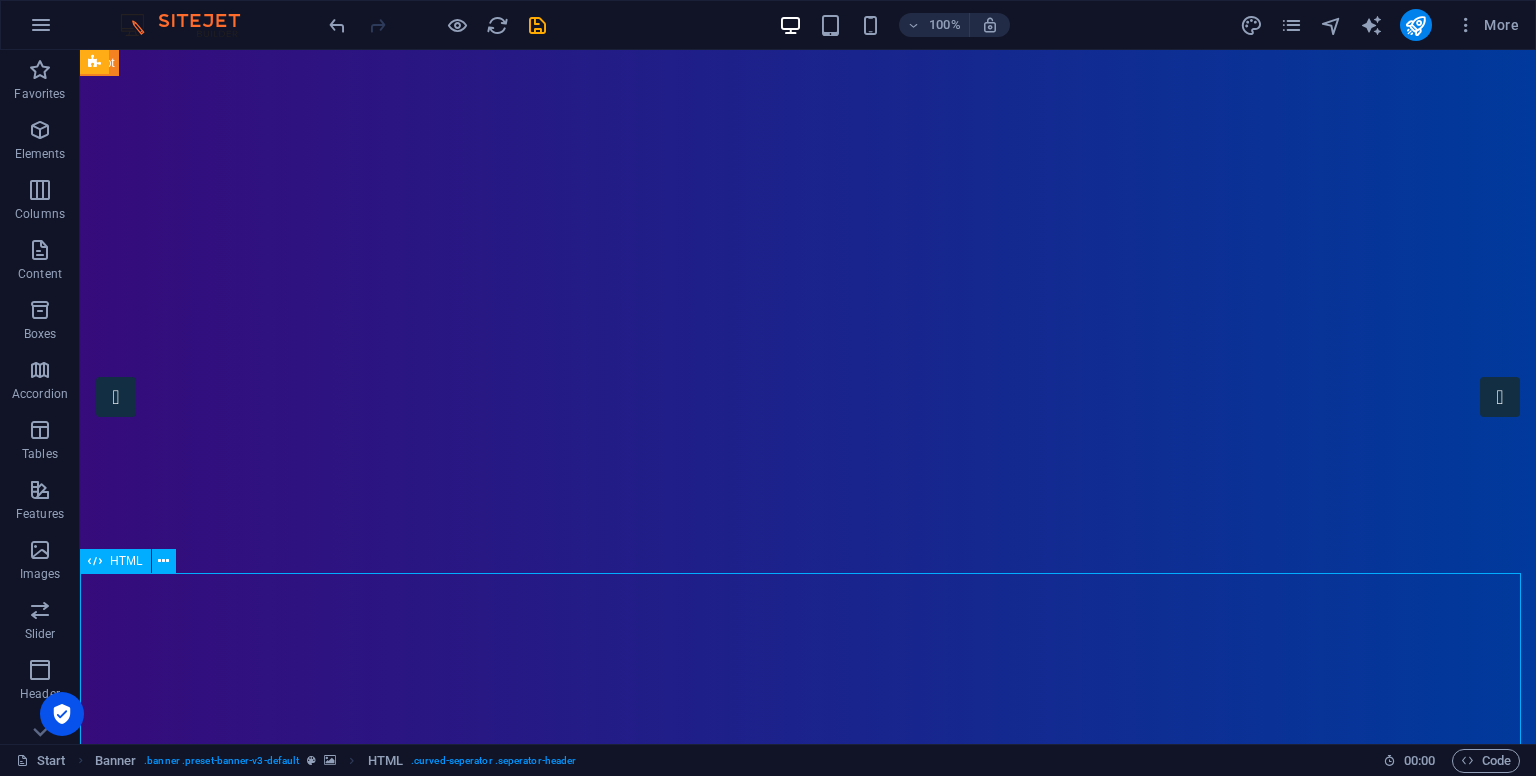 click at bounding box center [808, 1495] 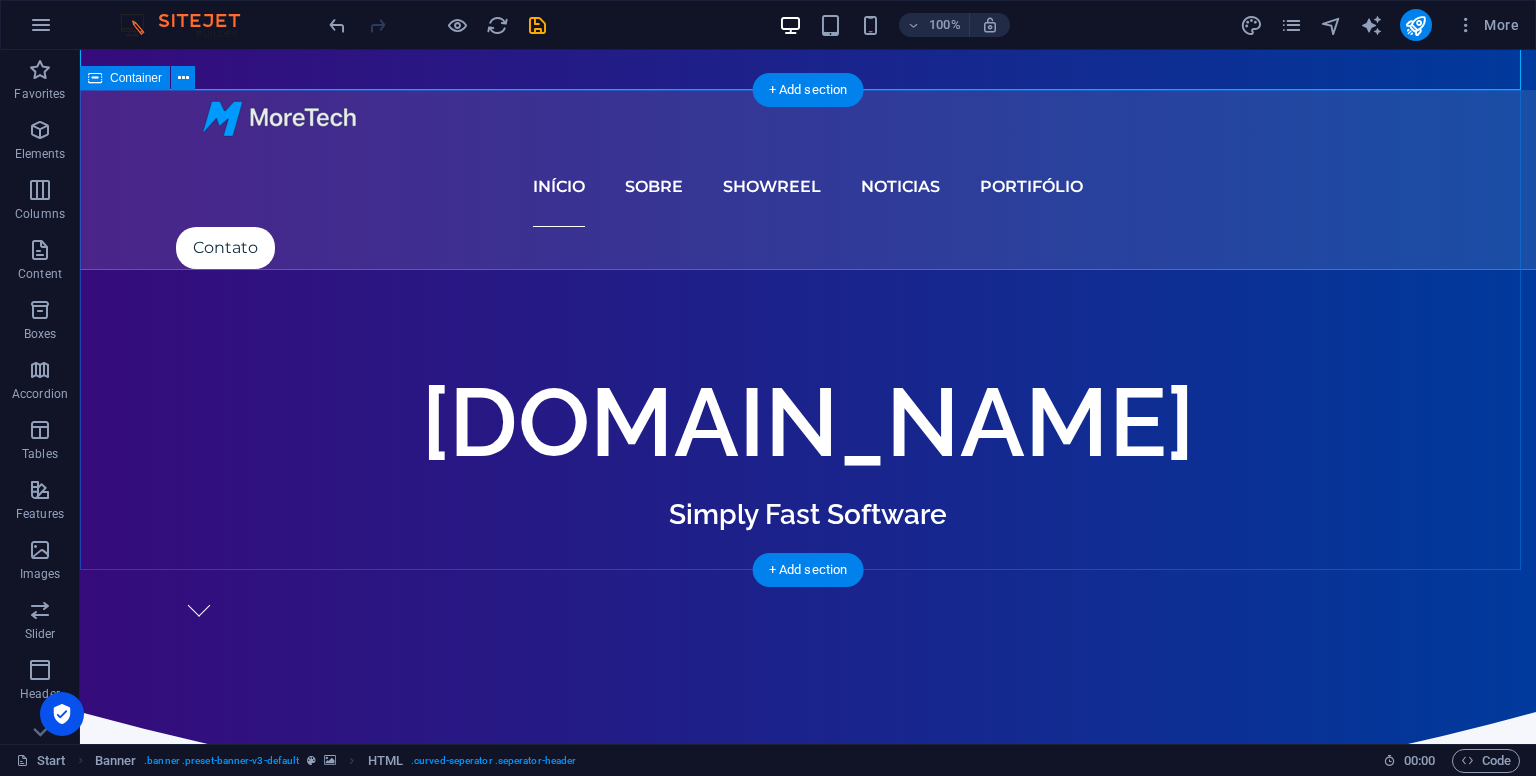 scroll, scrollTop: 684, scrollLeft: 0, axis: vertical 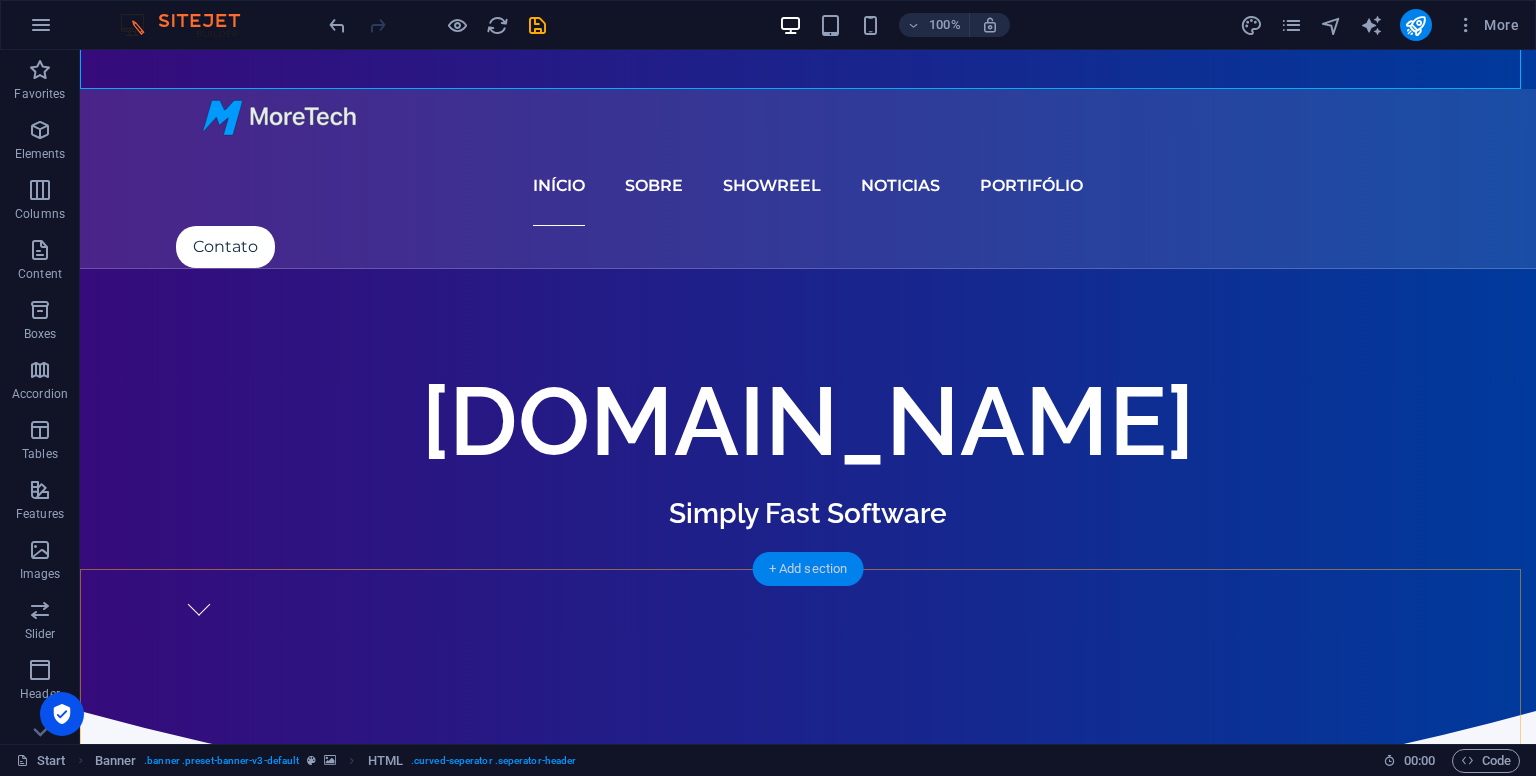 click on "+ Add section" at bounding box center (808, 569) 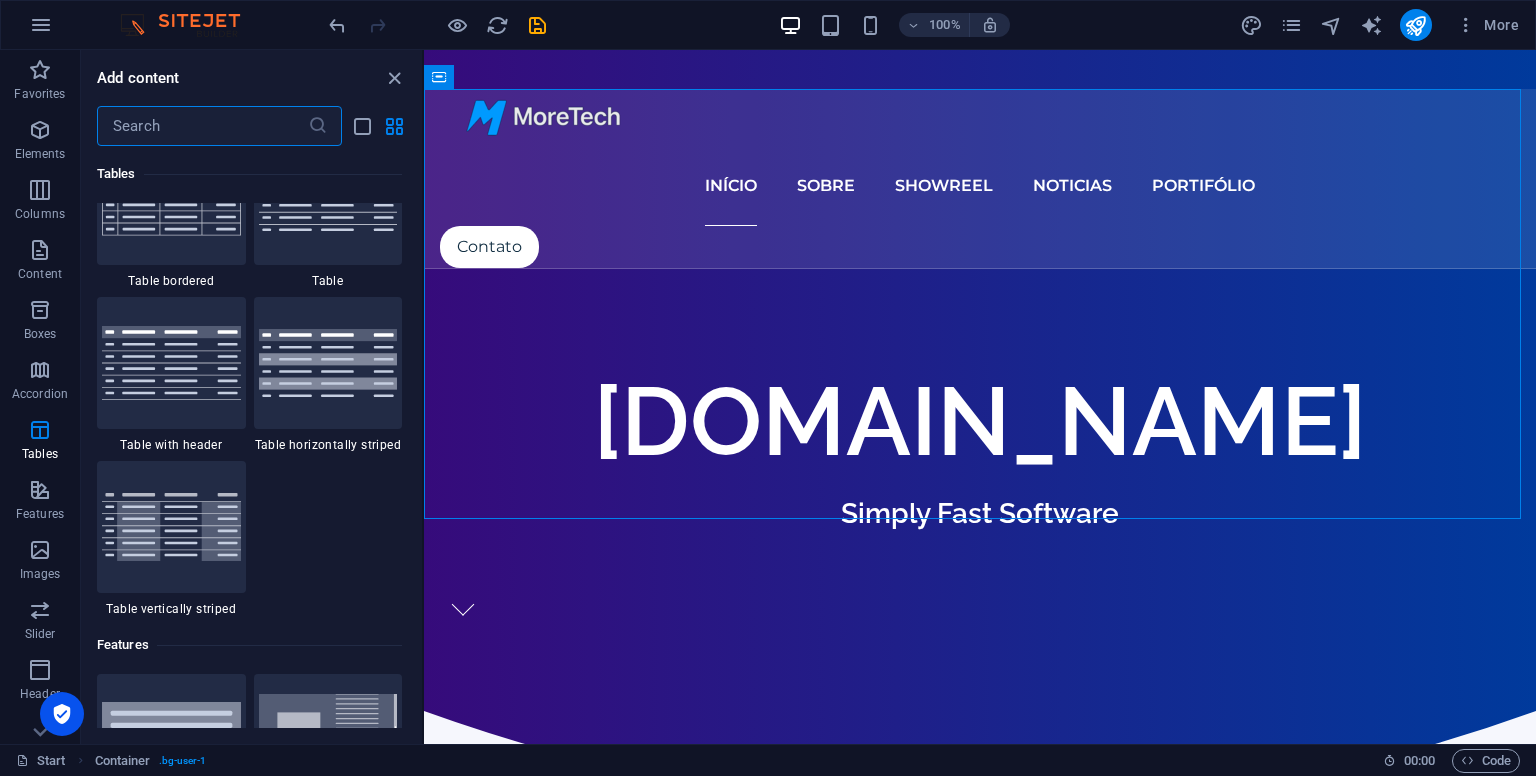scroll, scrollTop: 7159, scrollLeft: 0, axis: vertical 